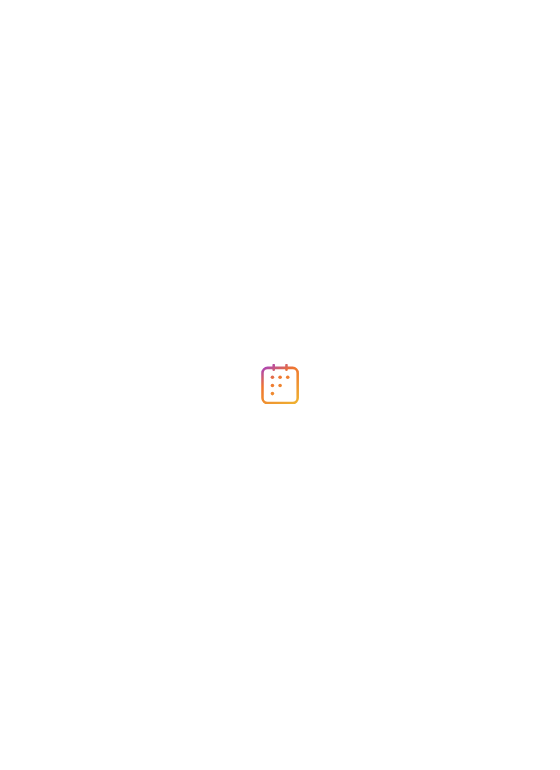 scroll, scrollTop: 0, scrollLeft: 0, axis: both 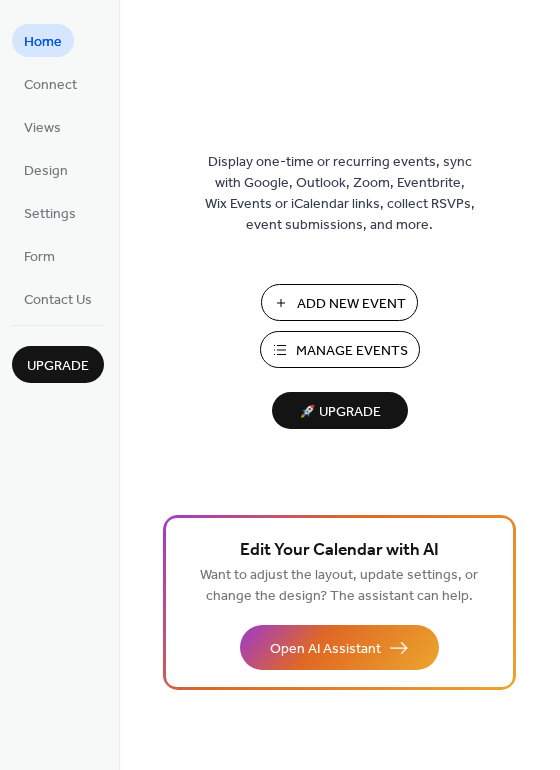 click on "Add New Event" at bounding box center [351, 304] 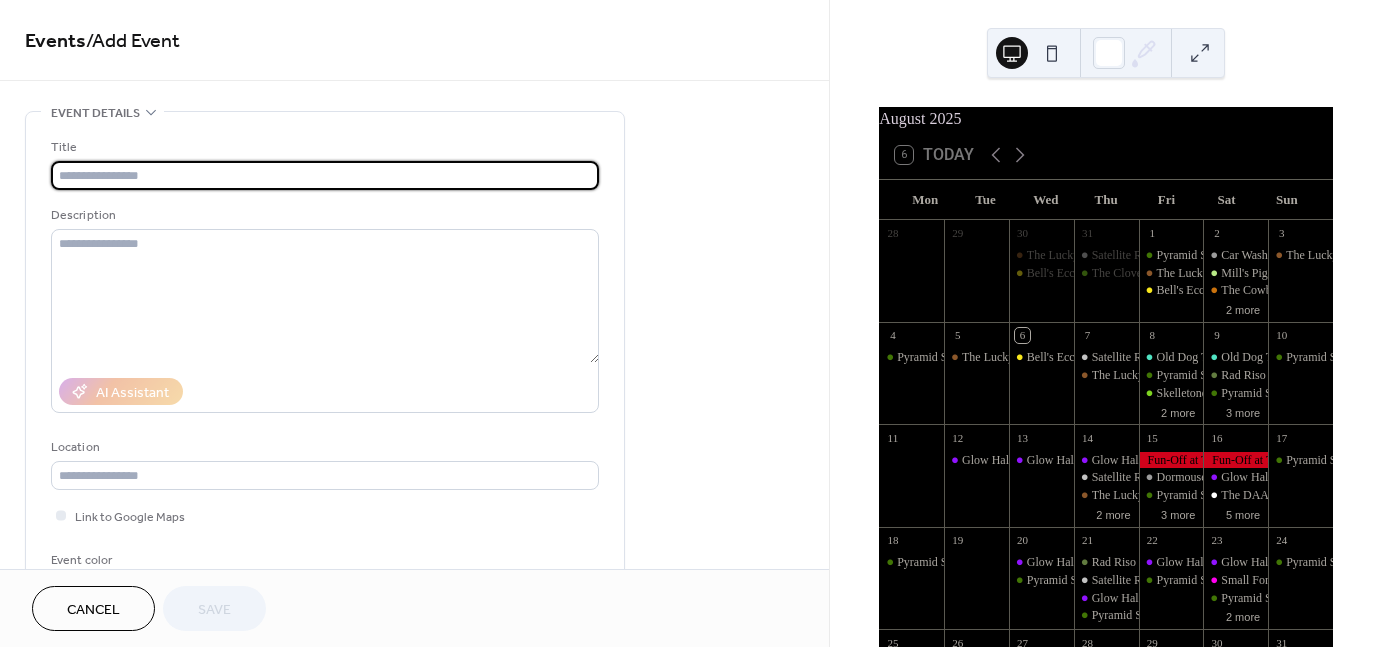 scroll, scrollTop: 0, scrollLeft: 0, axis: both 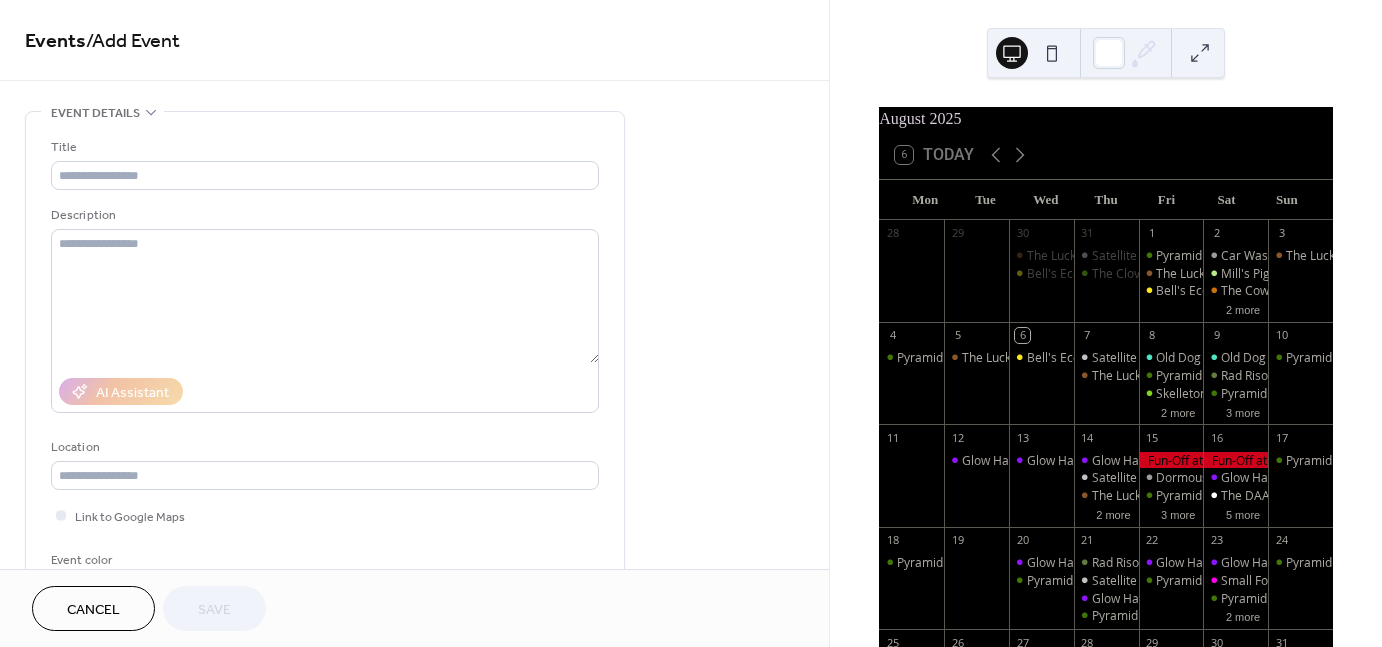 click on "Cancel" at bounding box center (93, 610) 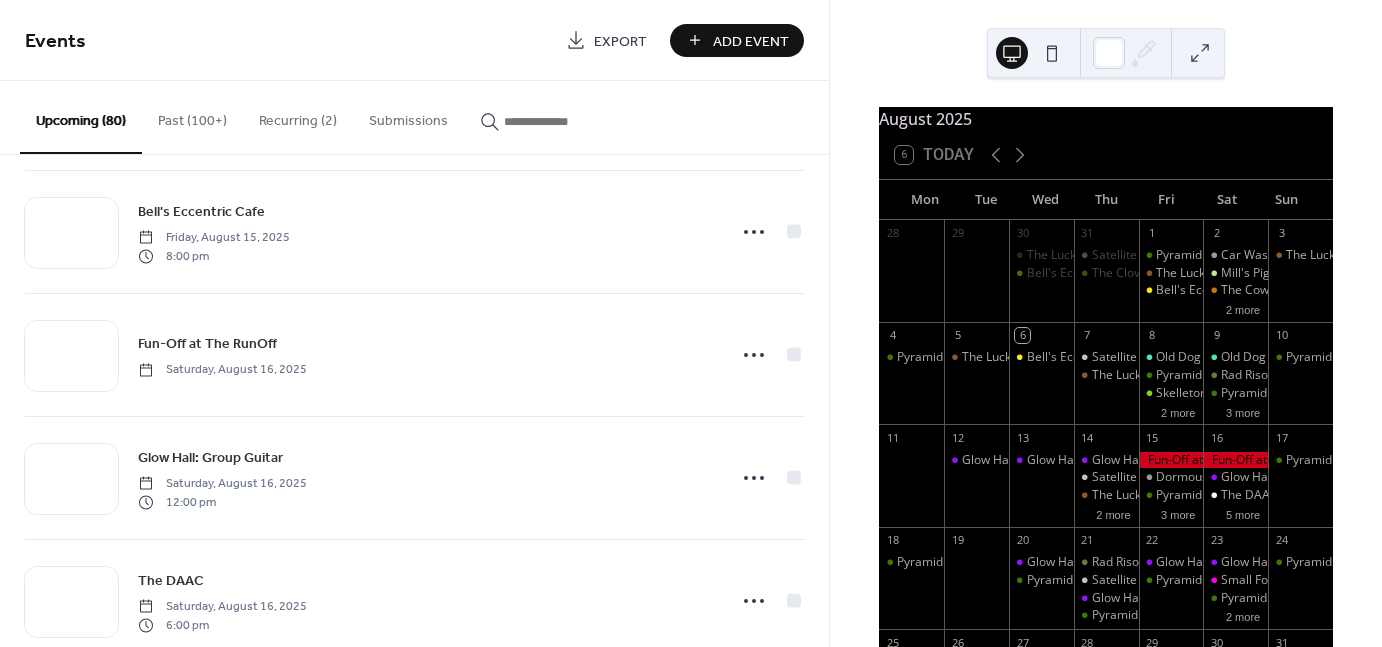 scroll, scrollTop: 2966, scrollLeft: 0, axis: vertical 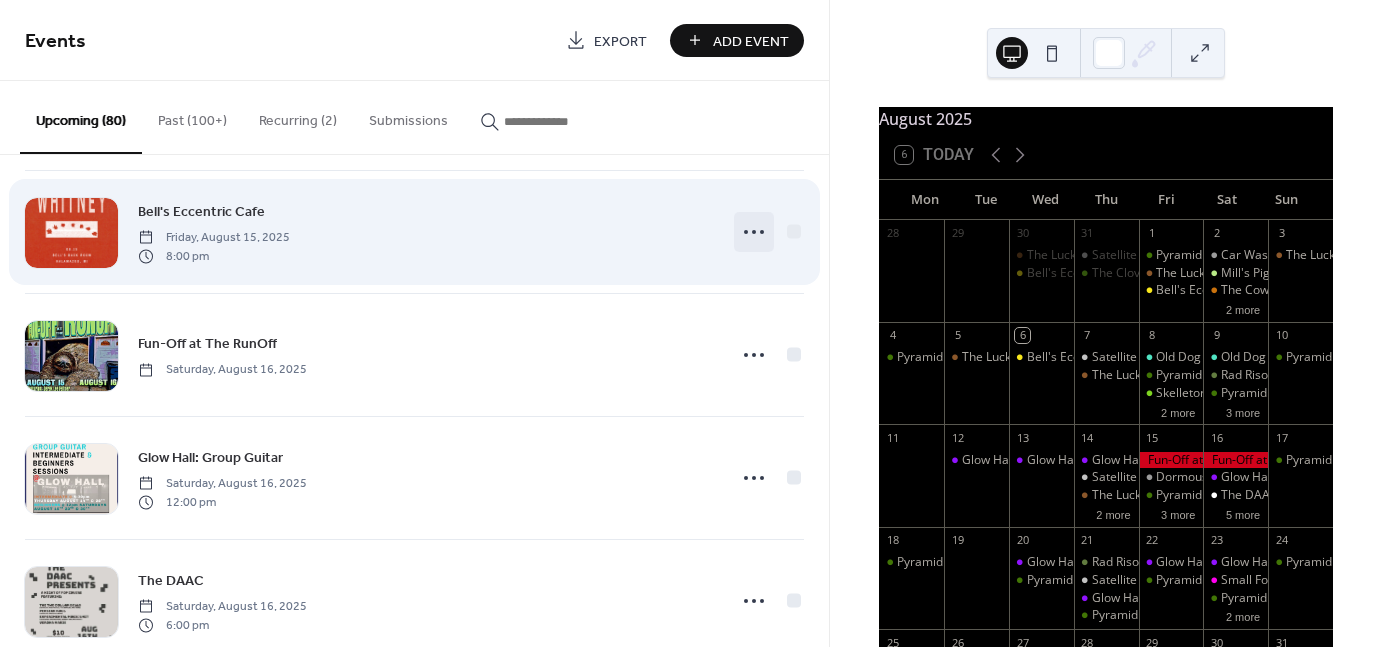 click 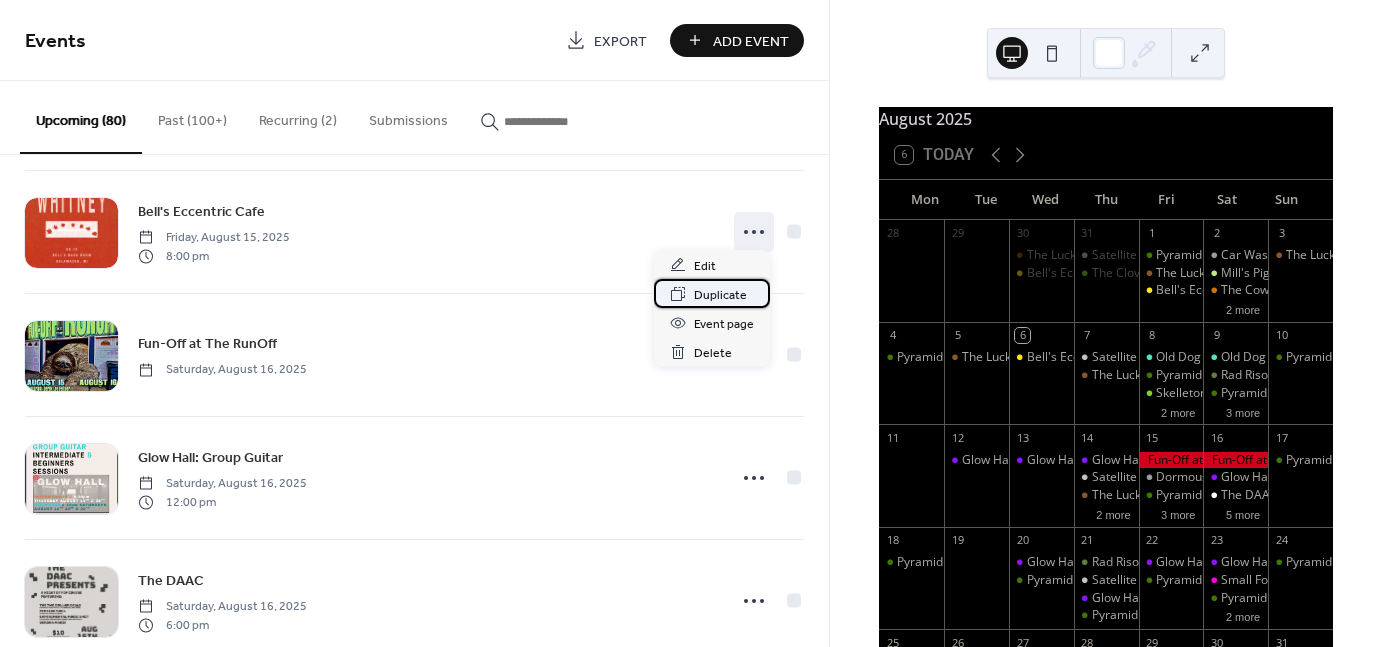 click on "Duplicate" at bounding box center [720, 295] 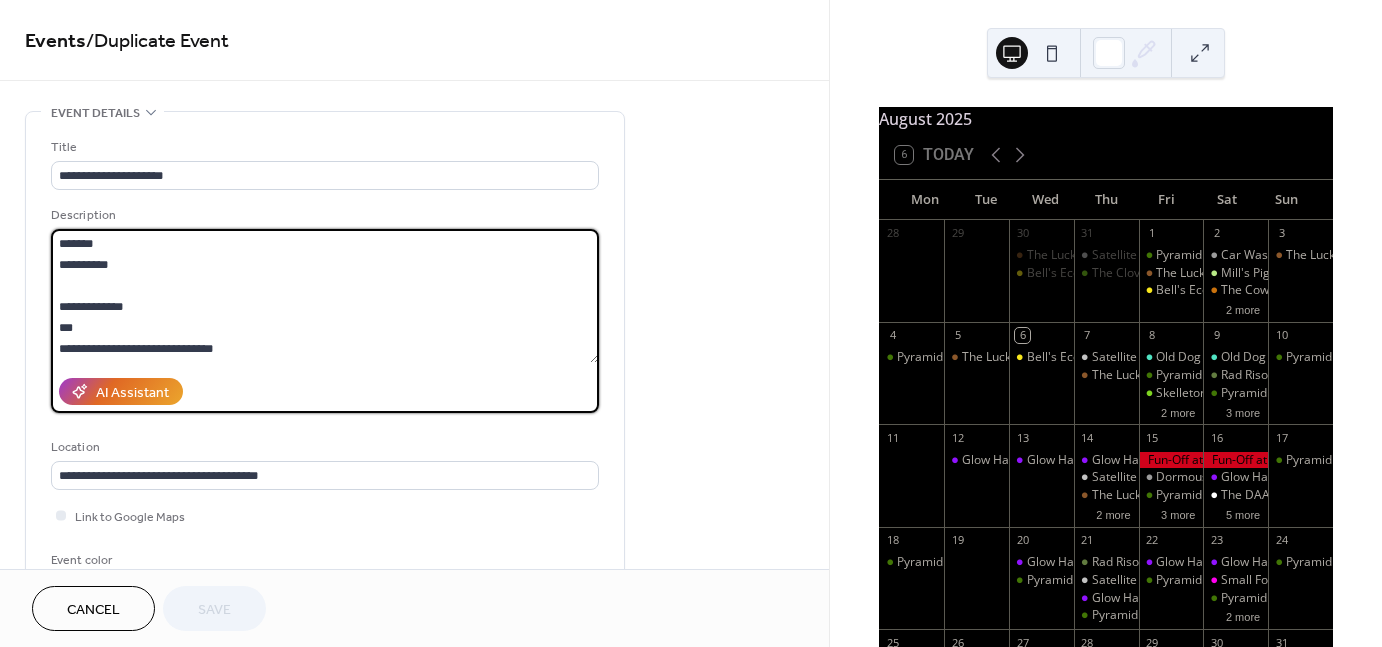drag, startPoint x: 124, startPoint y: 266, endPoint x: 54, endPoint y: 242, distance: 74 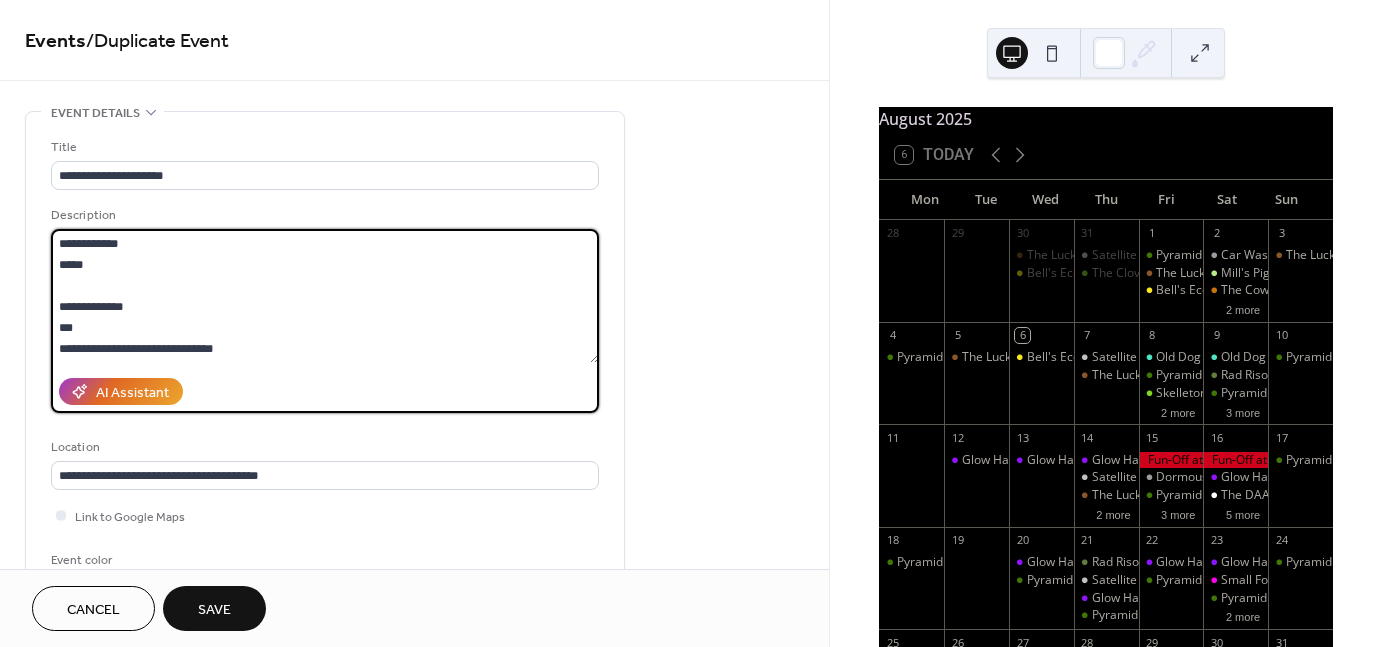 click on "**********" at bounding box center (325, 296) 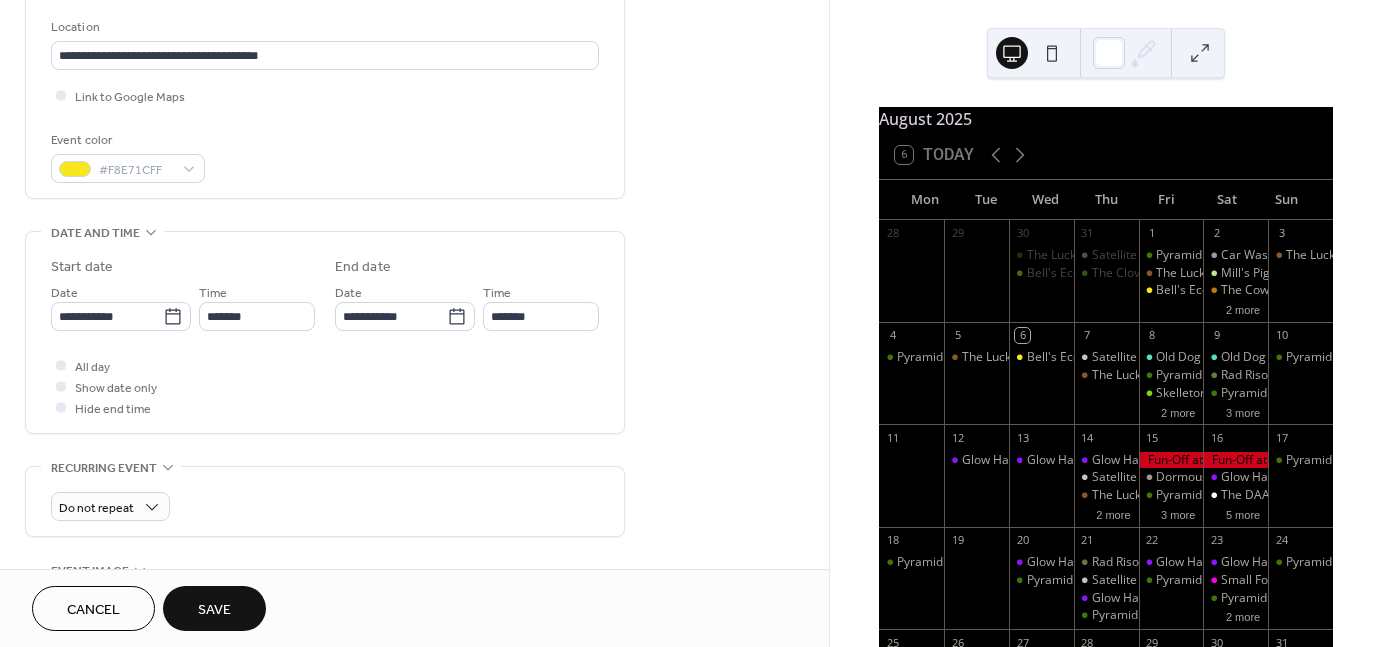 scroll, scrollTop: 482, scrollLeft: 0, axis: vertical 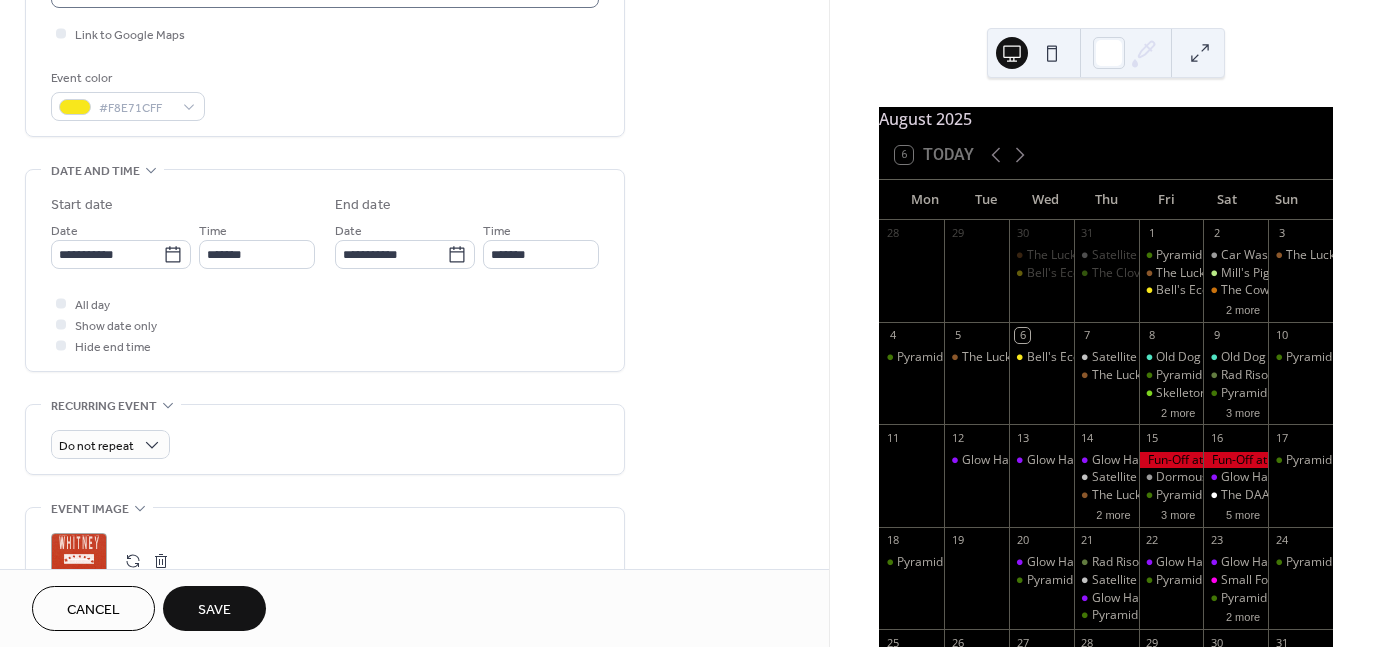 type on "**********" 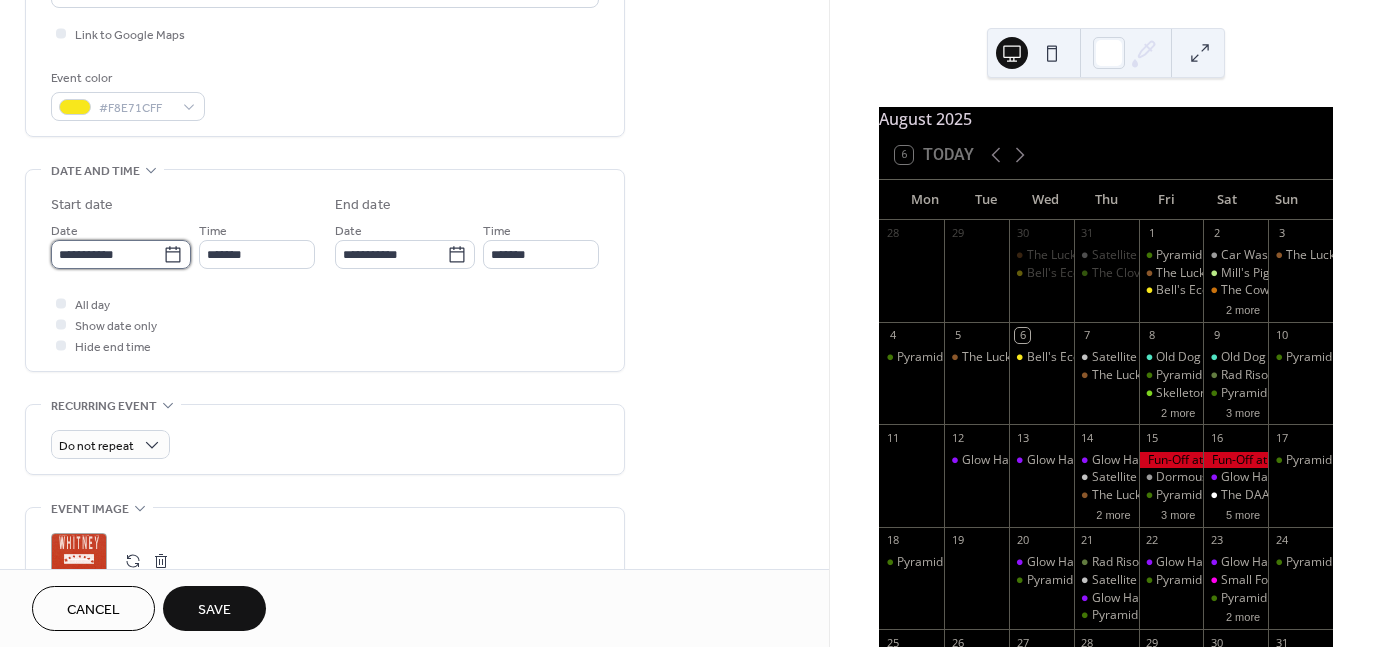 click on "**********" at bounding box center [107, 254] 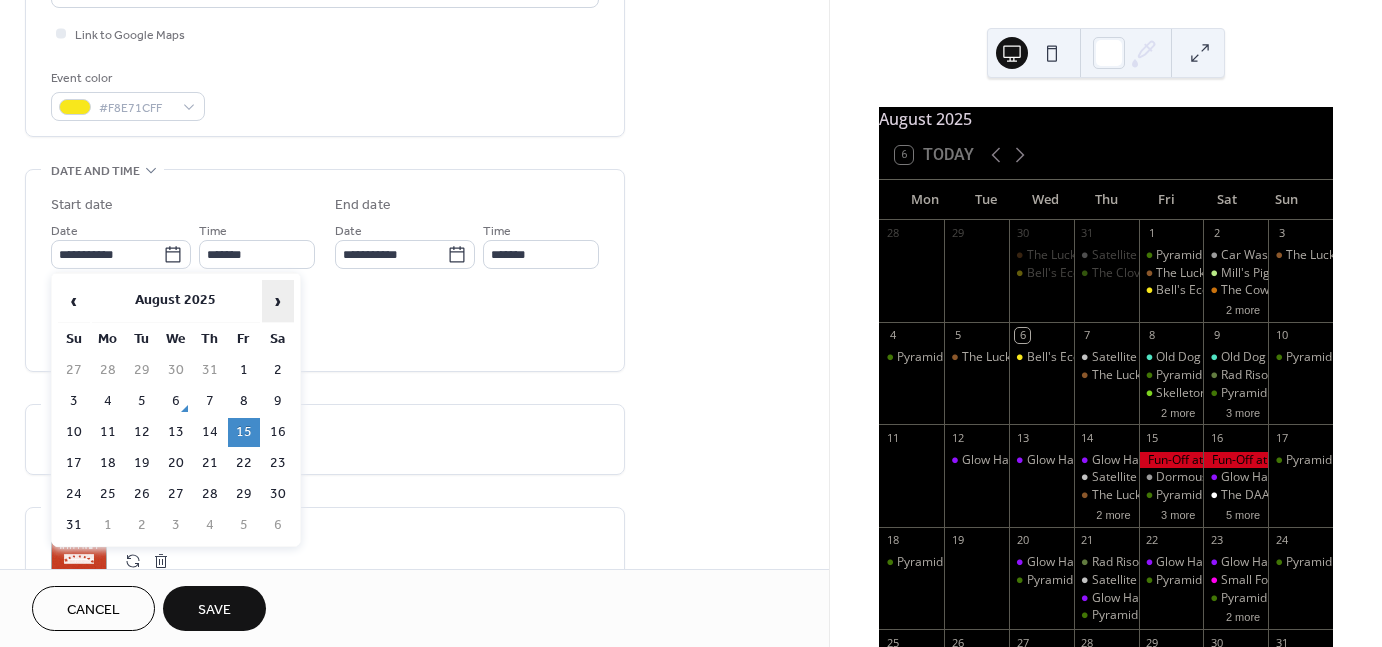 click on "›" at bounding box center (278, 301) 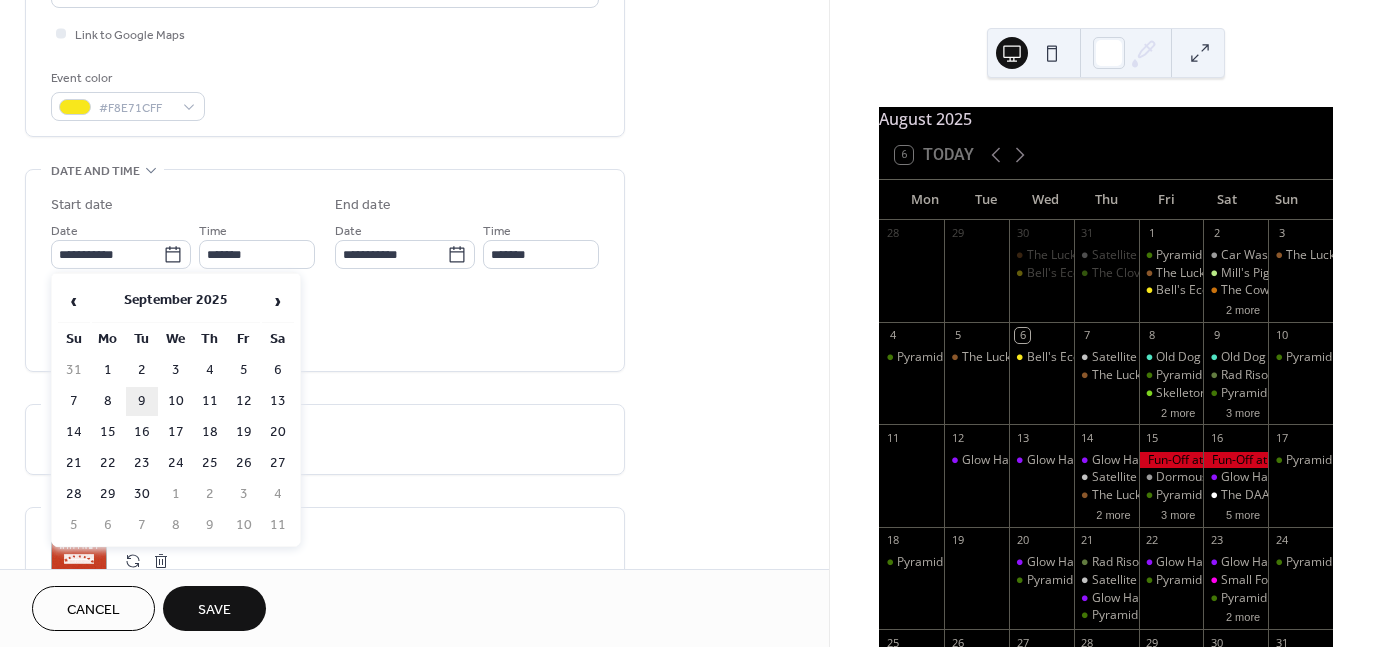 click on "9" at bounding box center [142, 401] 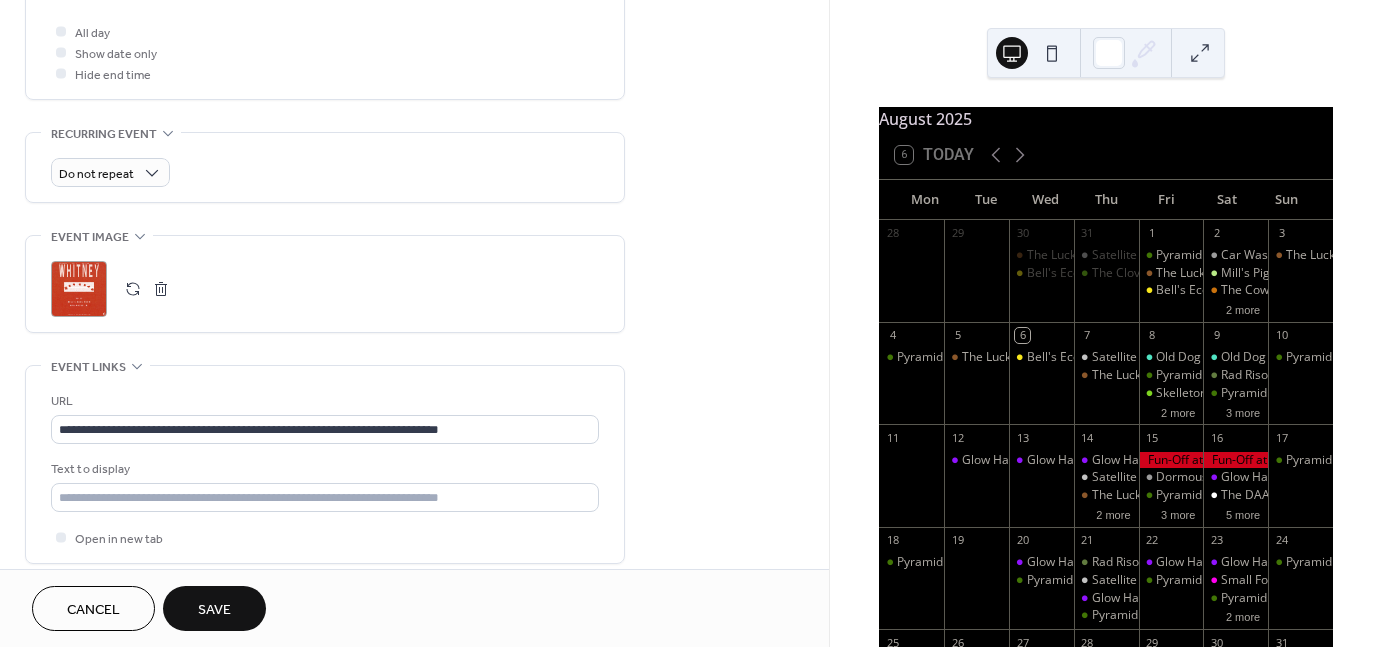 scroll, scrollTop: 759, scrollLeft: 0, axis: vertical 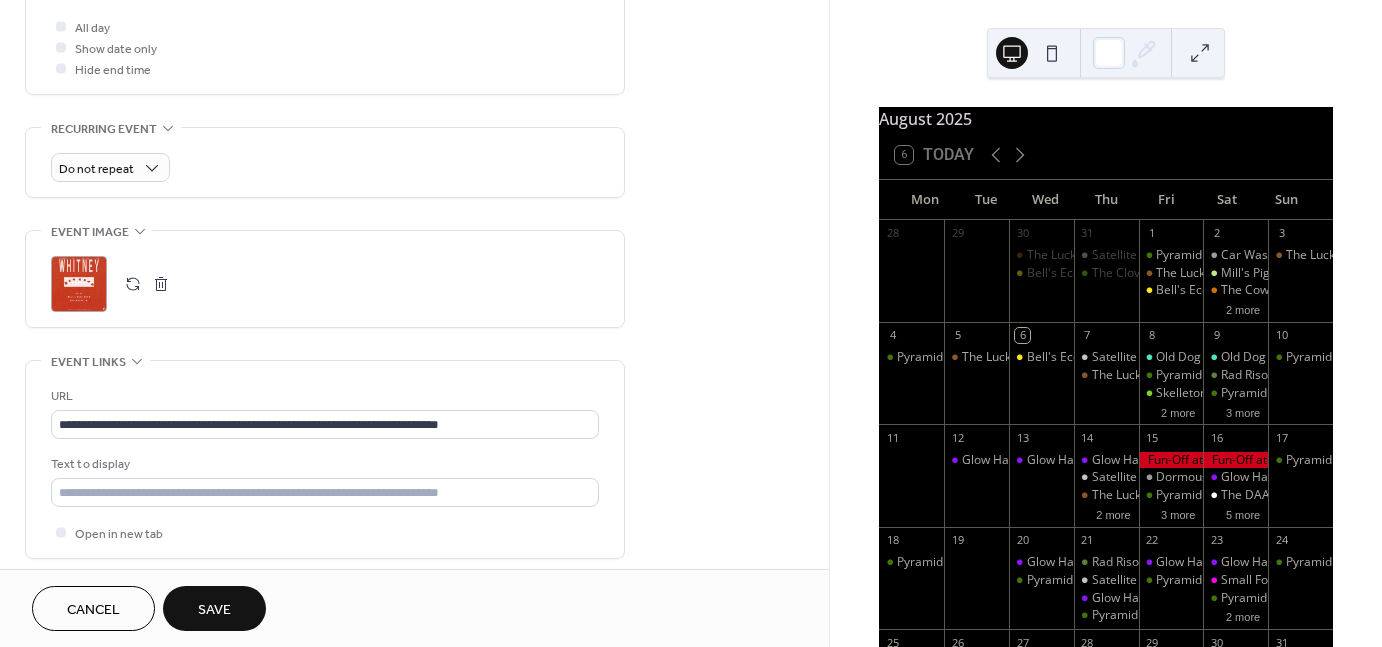 drag, startPoint x: 88, startPoint y: 286, endPoint x: 68, endPoint y: 285, distance: 20.024984 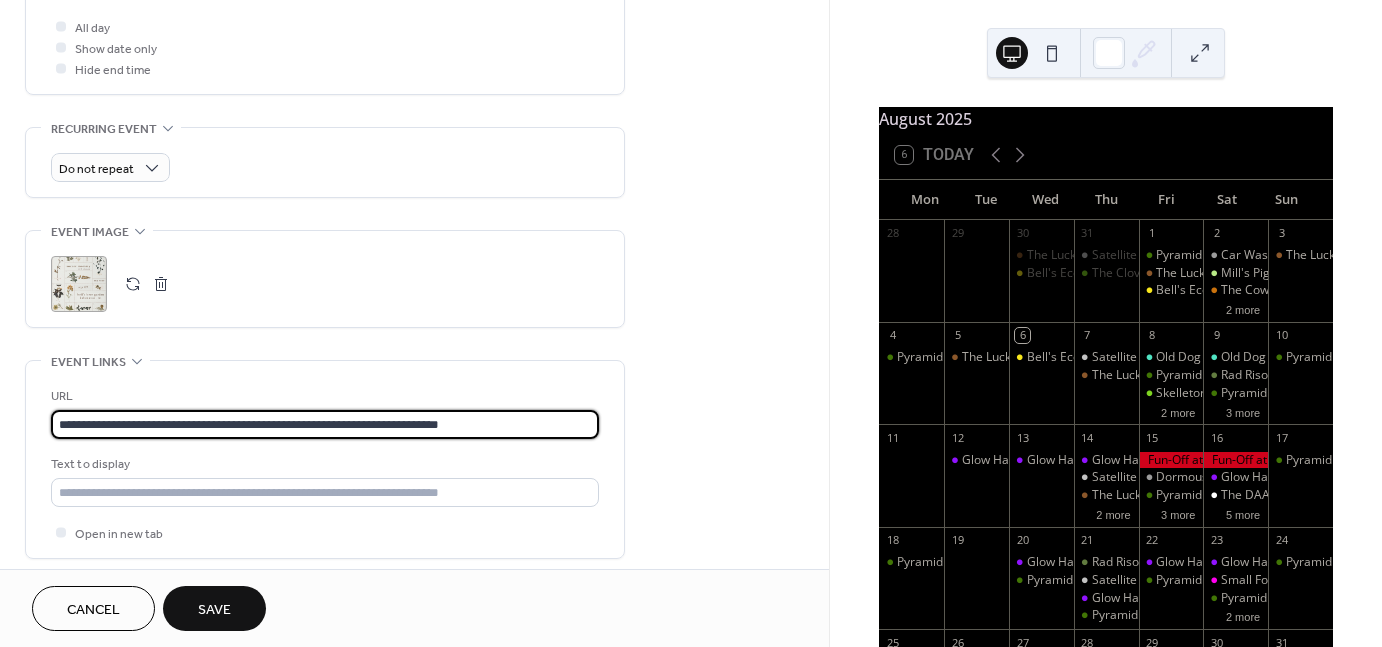 click on "**********" at bounding box center (325, 424) 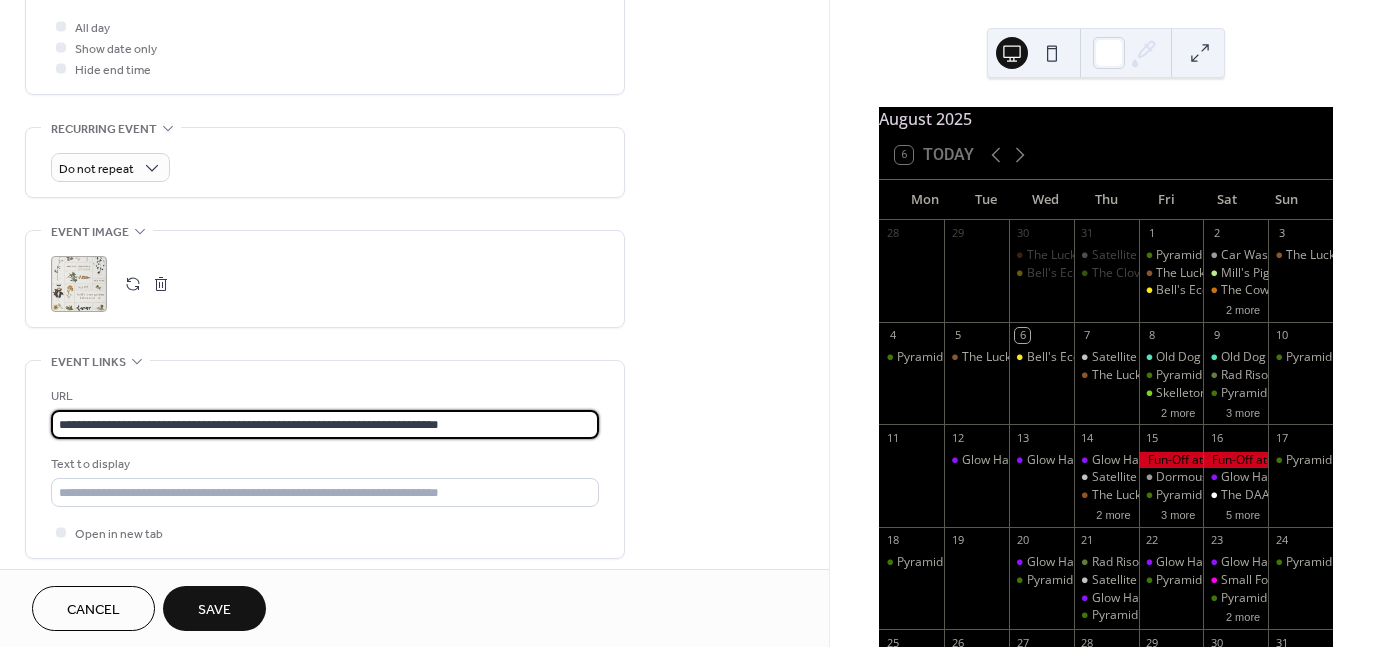 paste 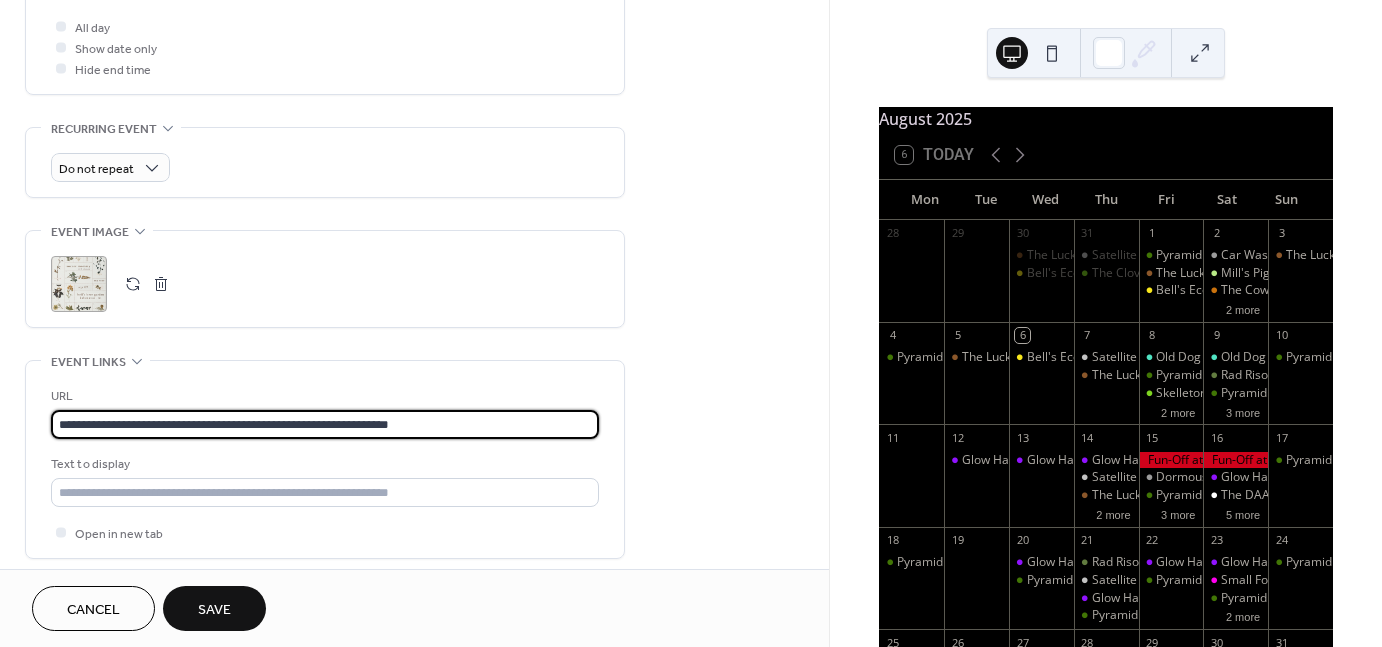 type on "**********" 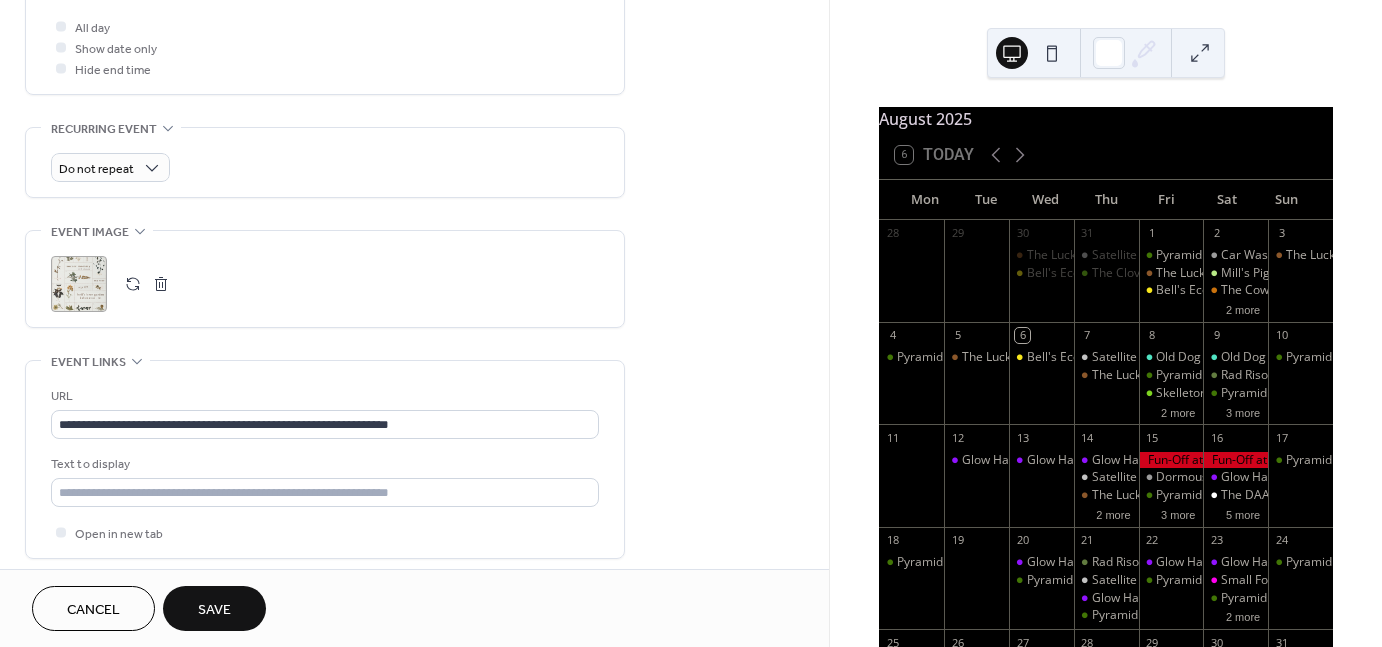 click on "Save" at bounding box center [214, 610] 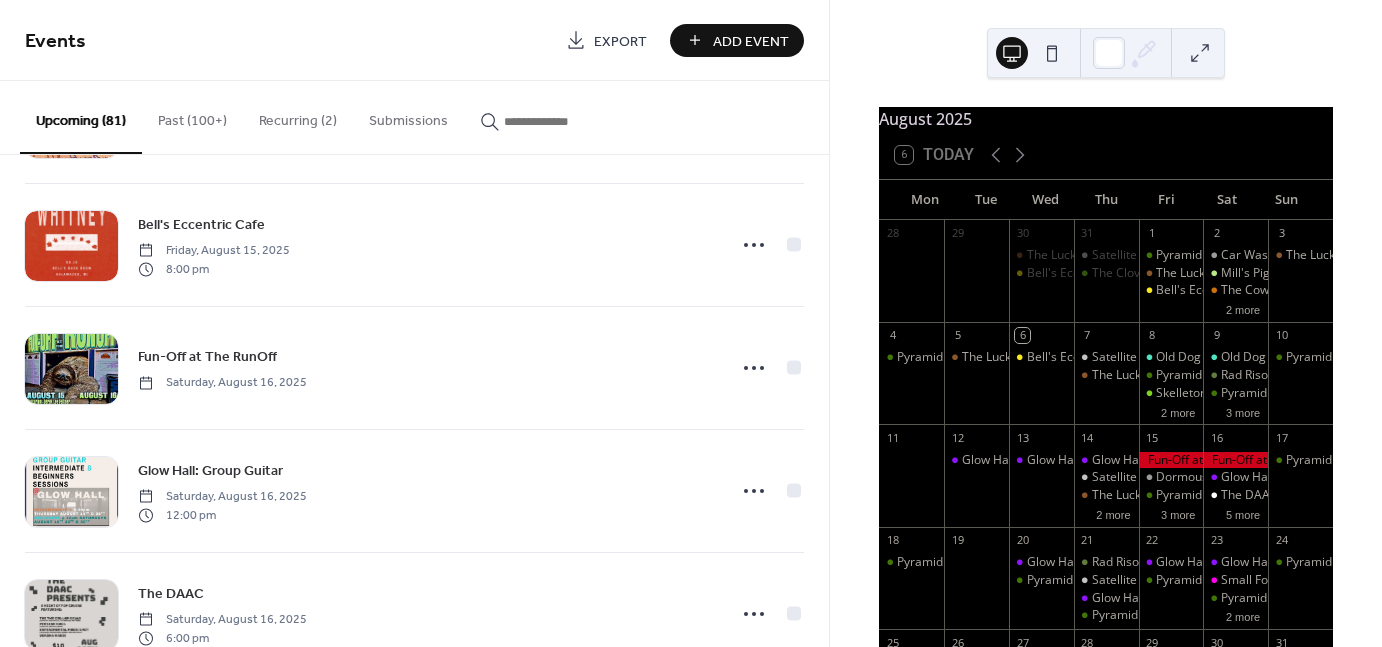 scroll, scrollTop: 2952, scrollLeft: 0, axis: vertical 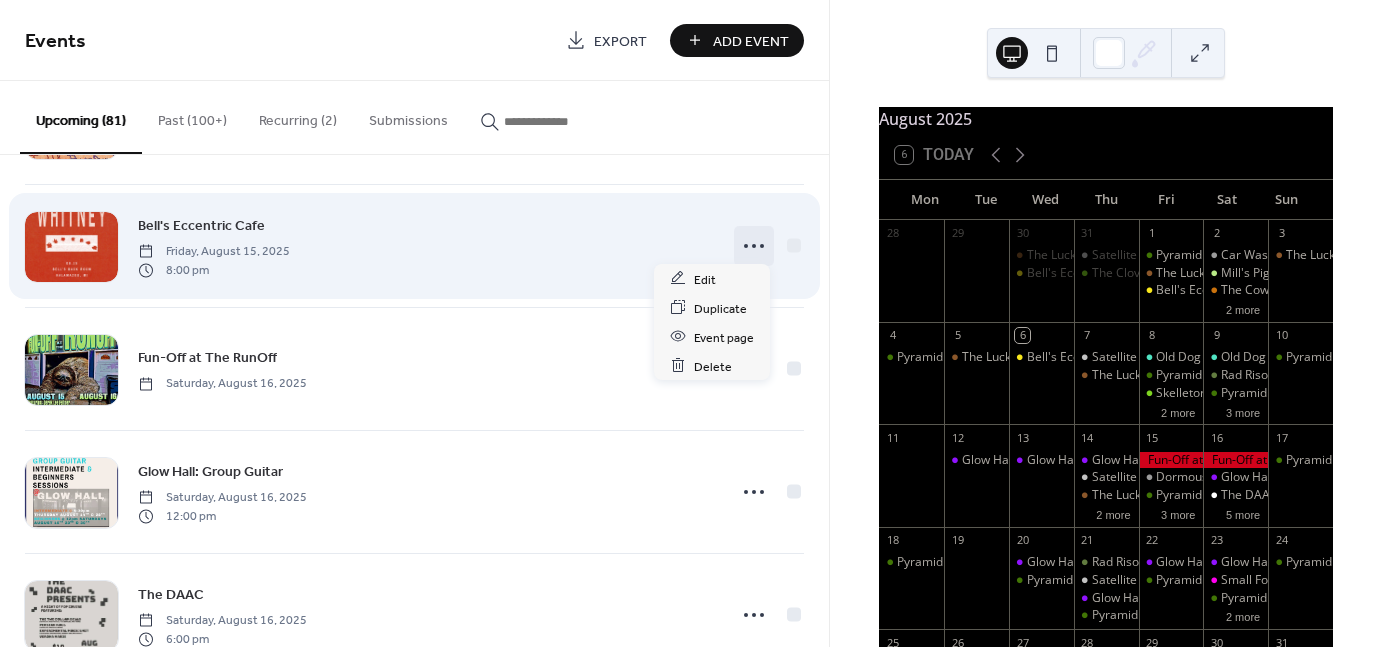 click 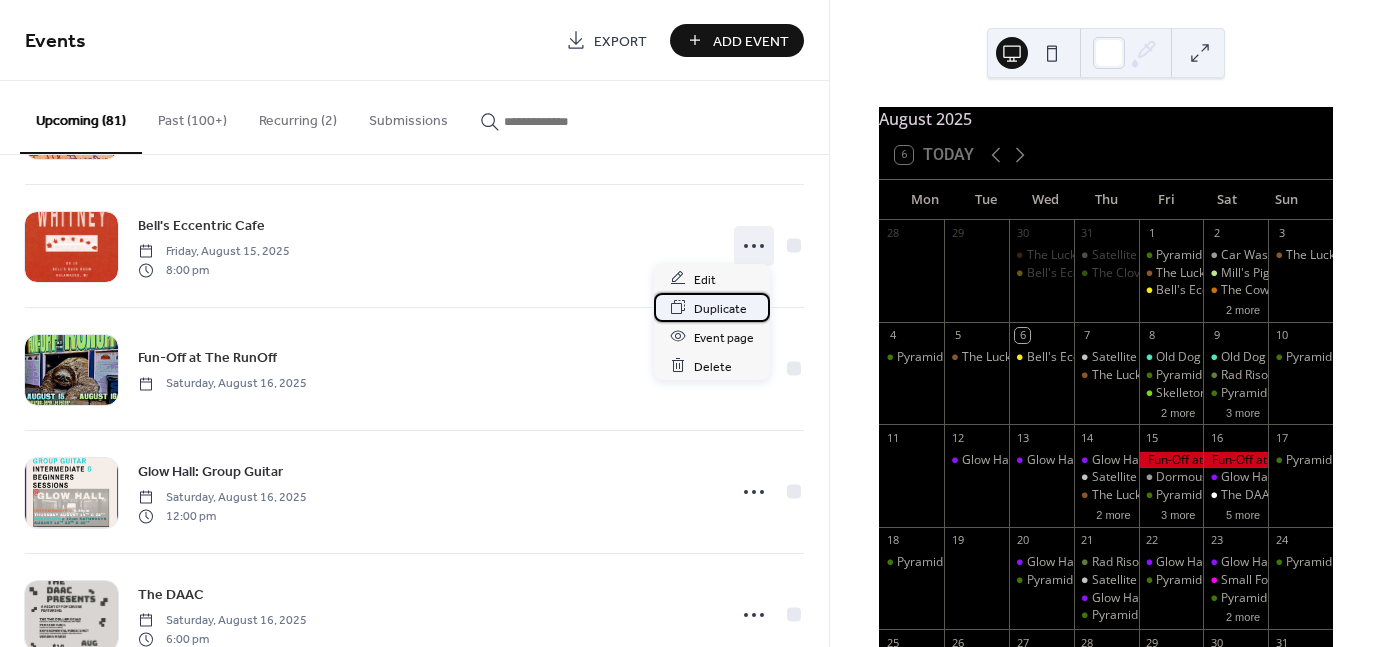 click on "Duplicate" at bounding box center [720, 308] 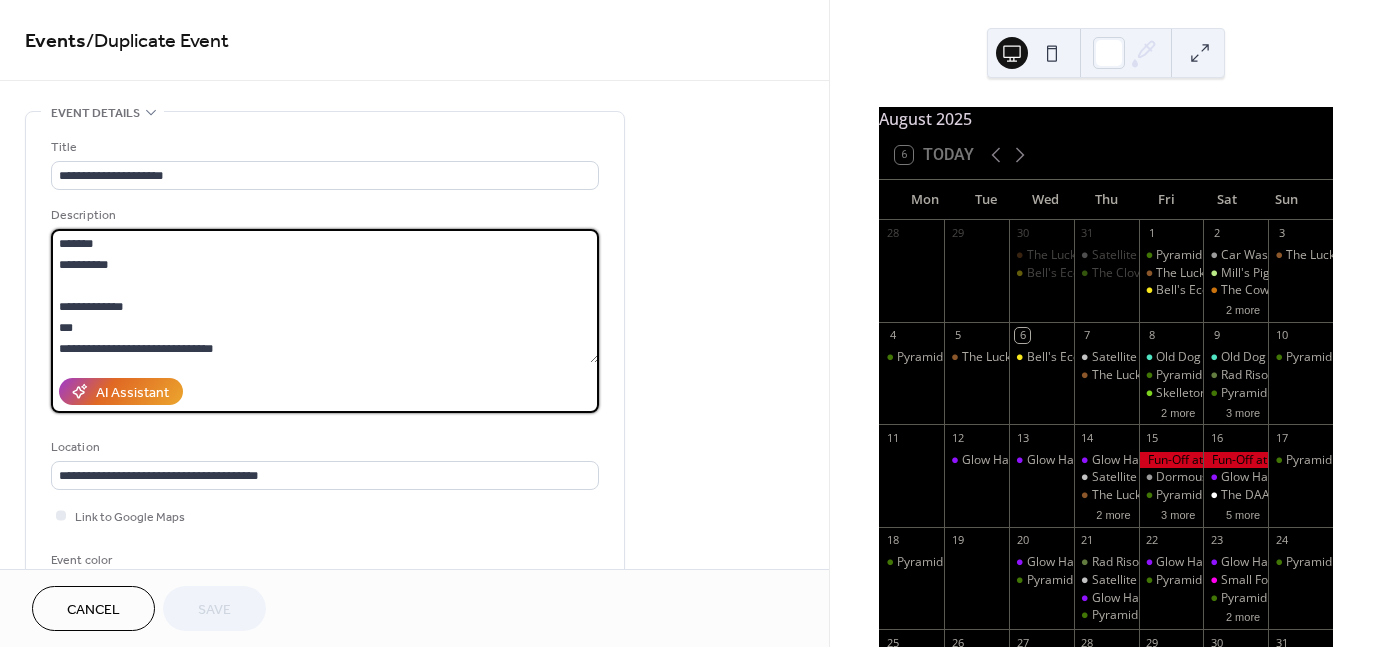 drag, startPoint x: 128, startPoint y: 270, endPoint x: 56, endPoint y: 240, distance: 78 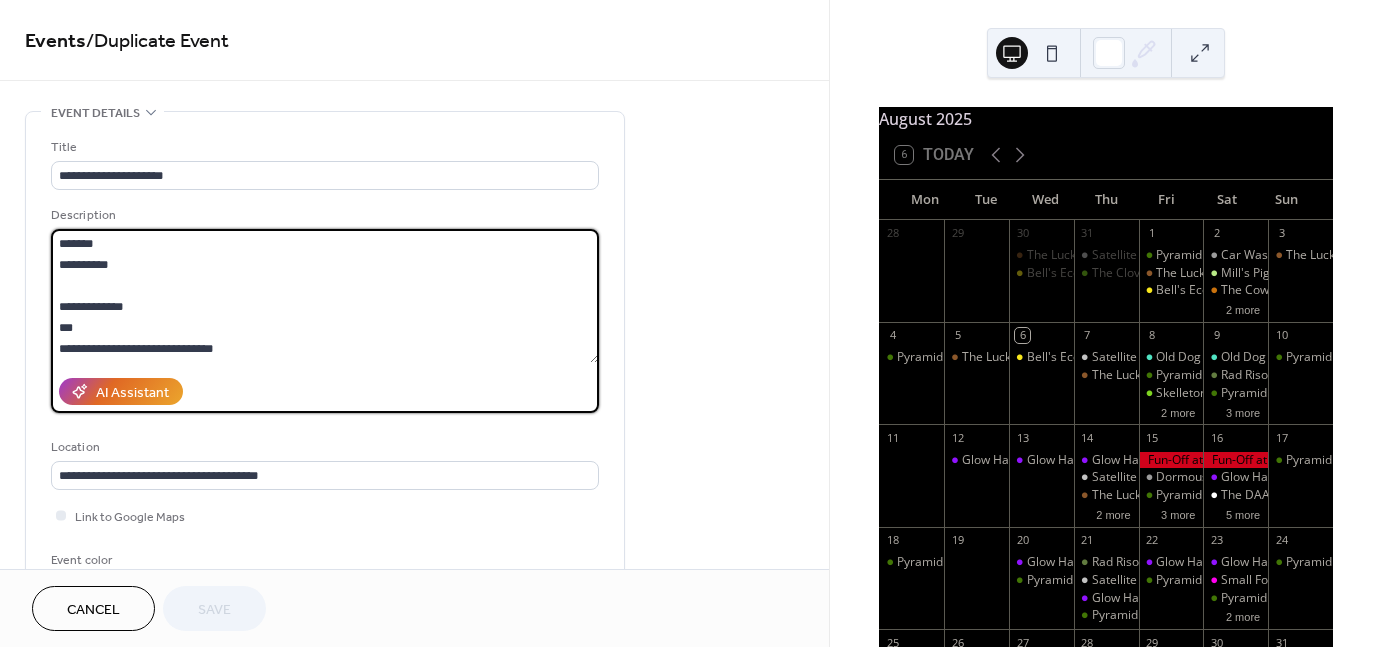click on "**********" at bounding box center (325, 296) 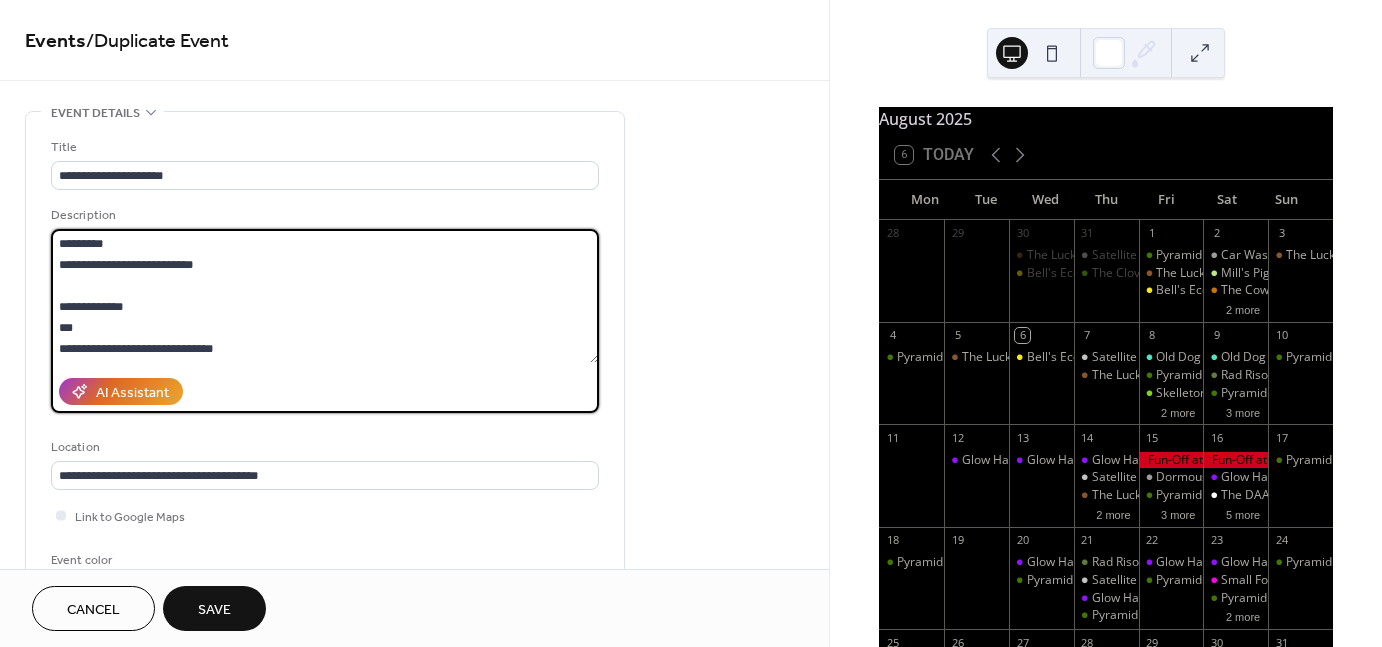 click on "**********" at bounding box center (325, 296) 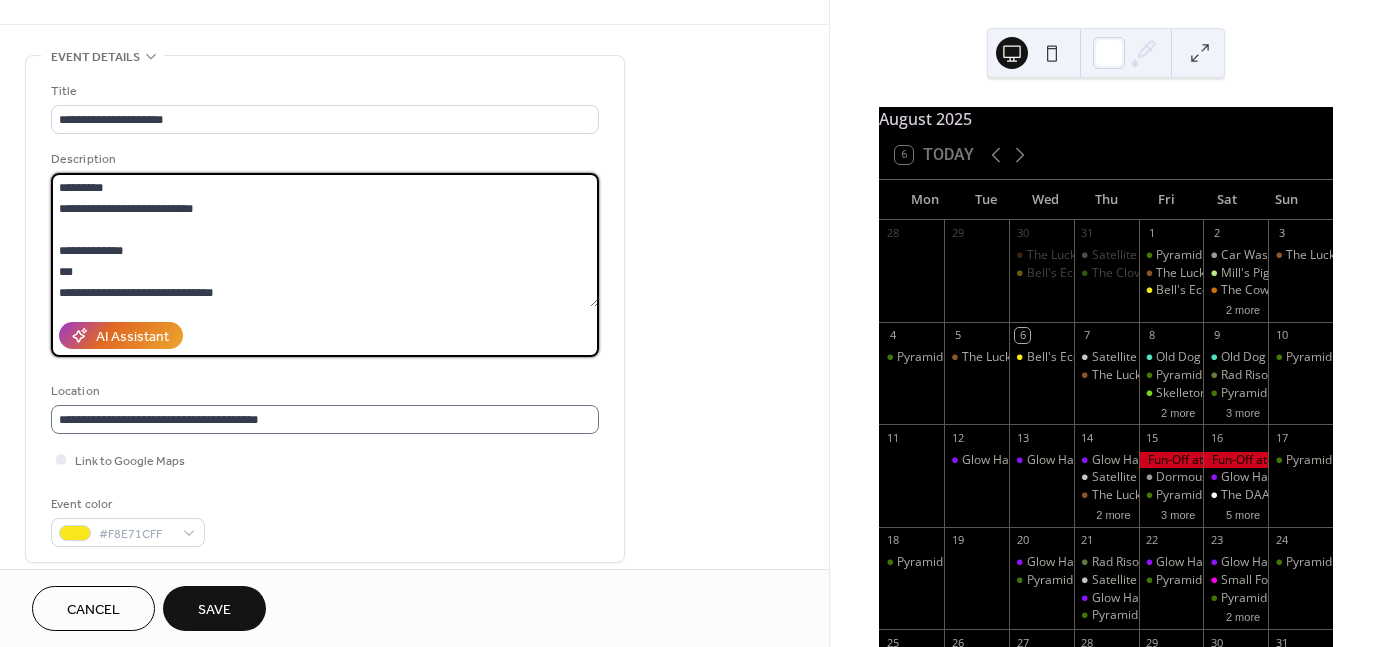 scroll, scrollTop: 56, scrollLeft: 0, axis: vertical 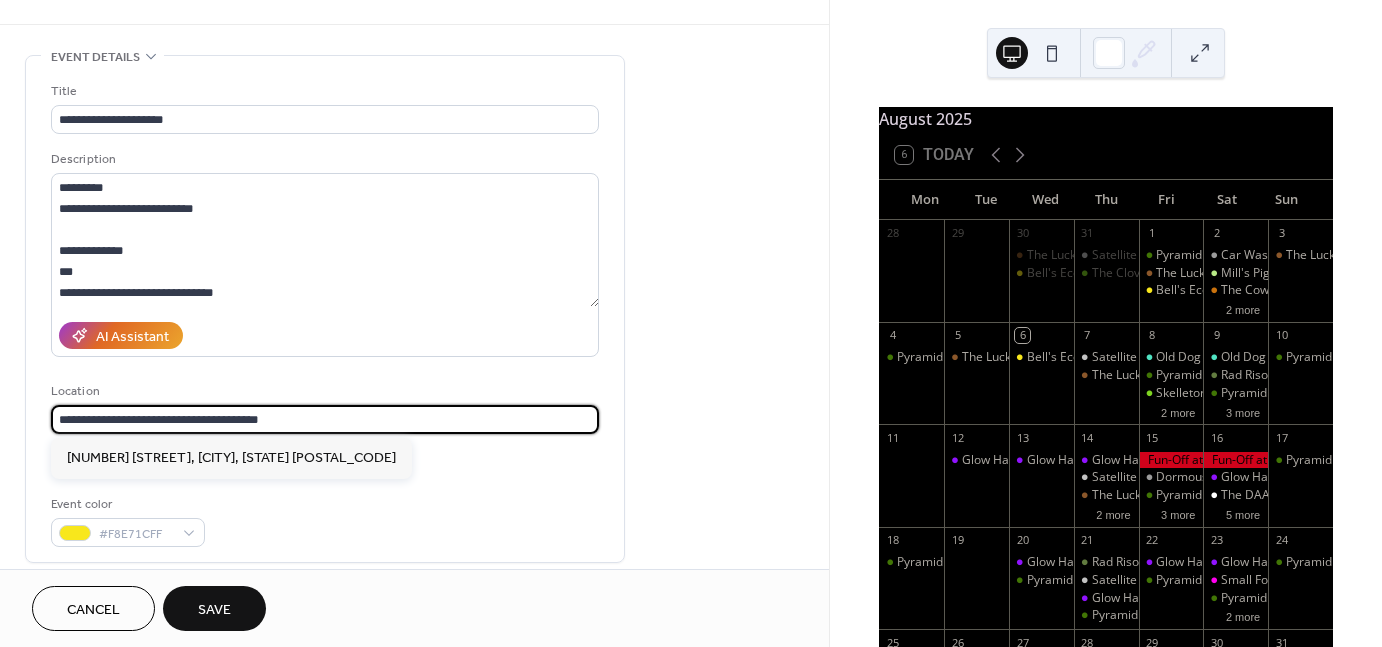click on "**********" at bounding box center [325, 419] 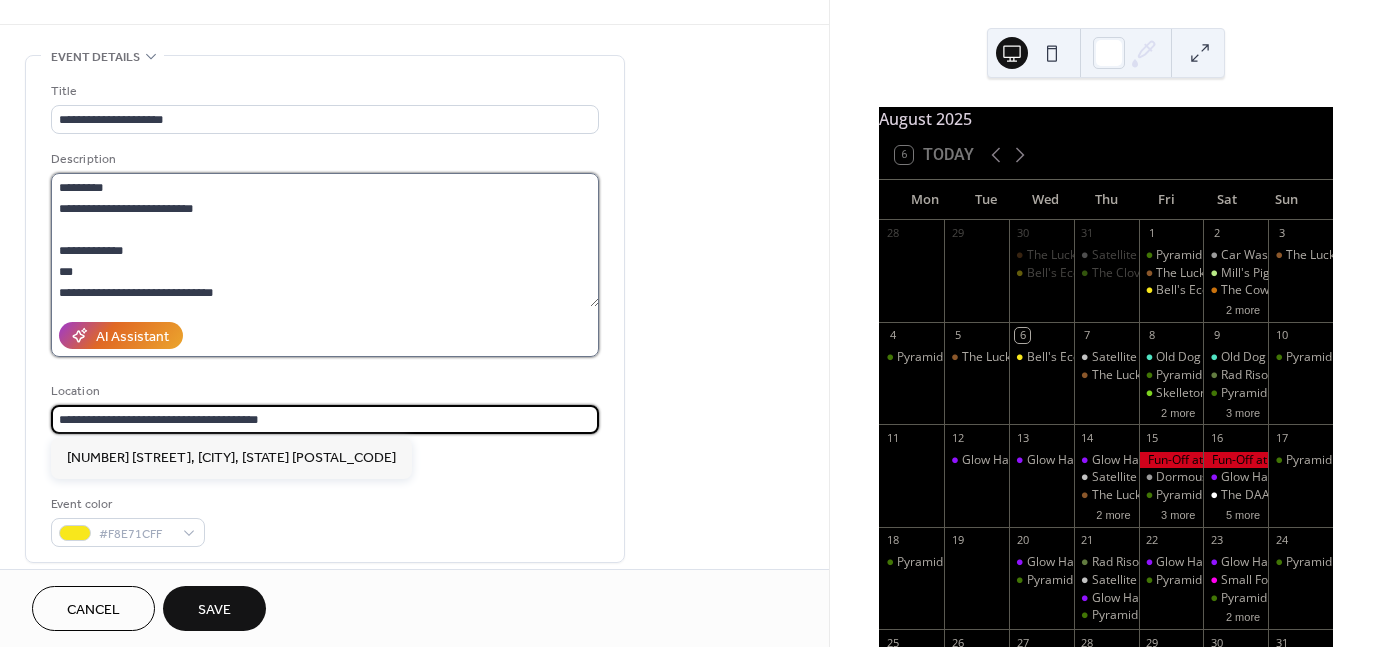 click on "**********" at bounding box center (325, 240) 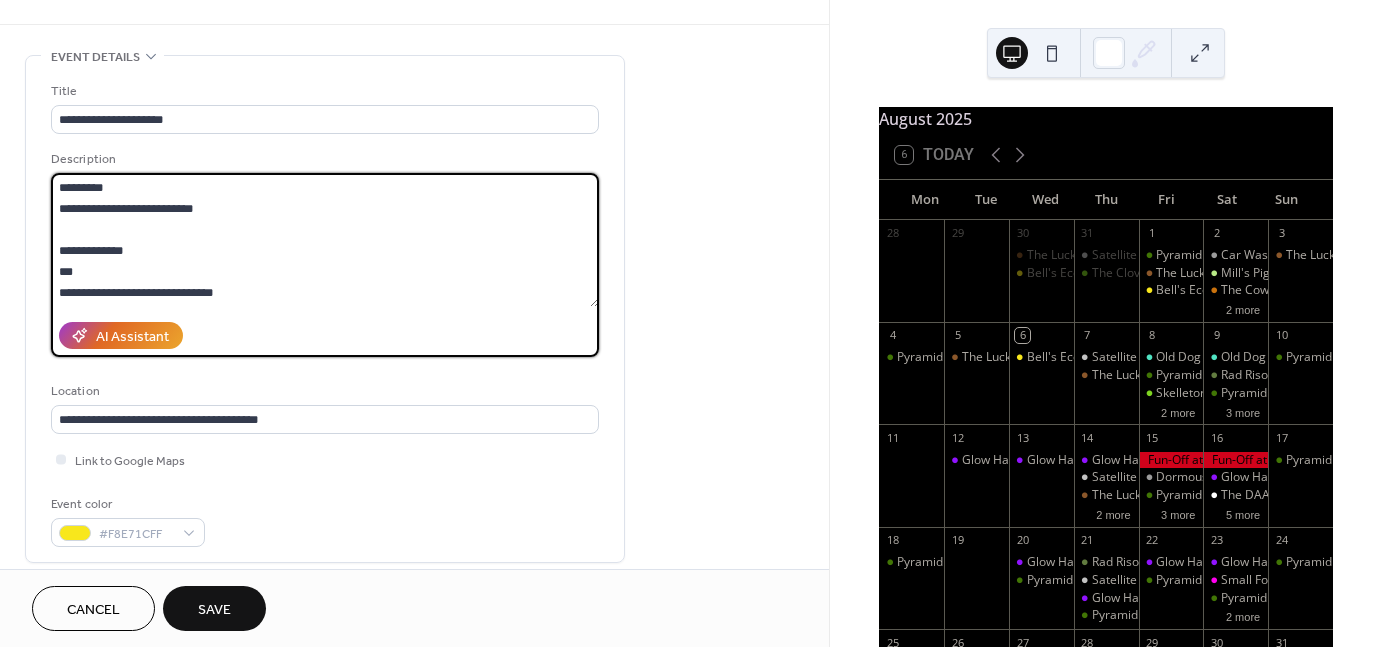 click on "**********" at bounding box center (325, 240) 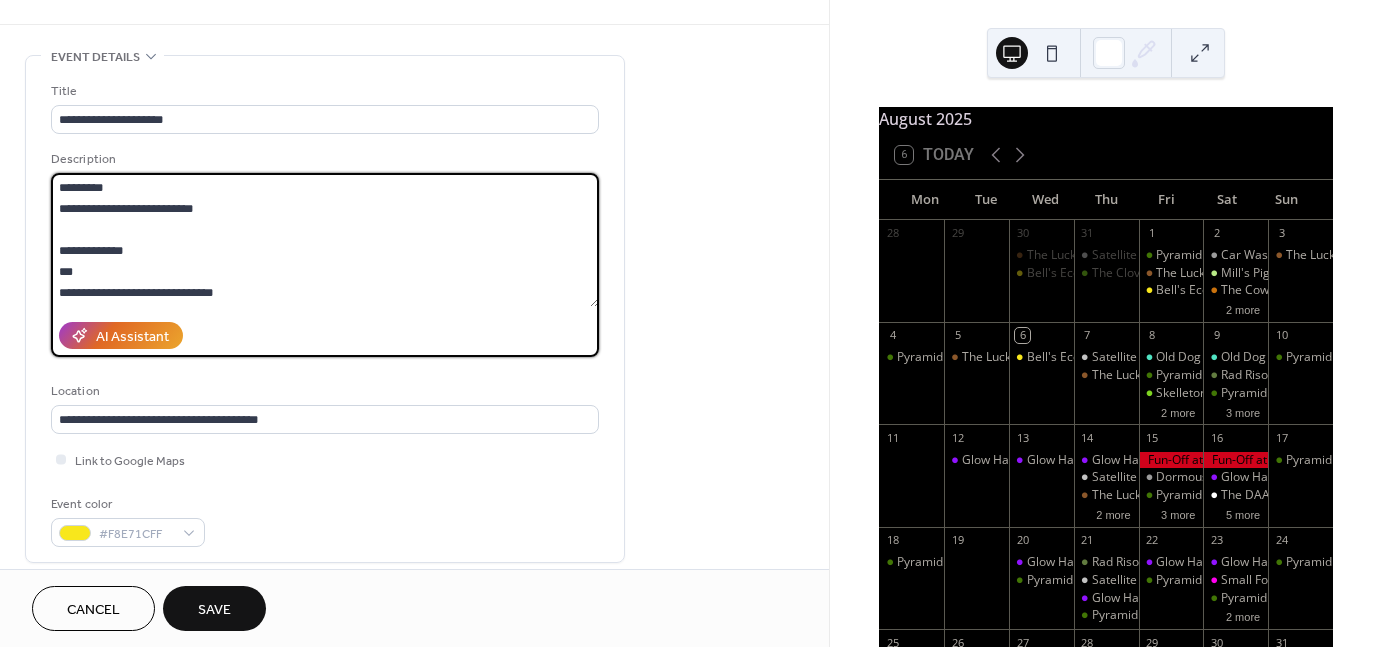 click on "**********" at bounding box center (325, 240) 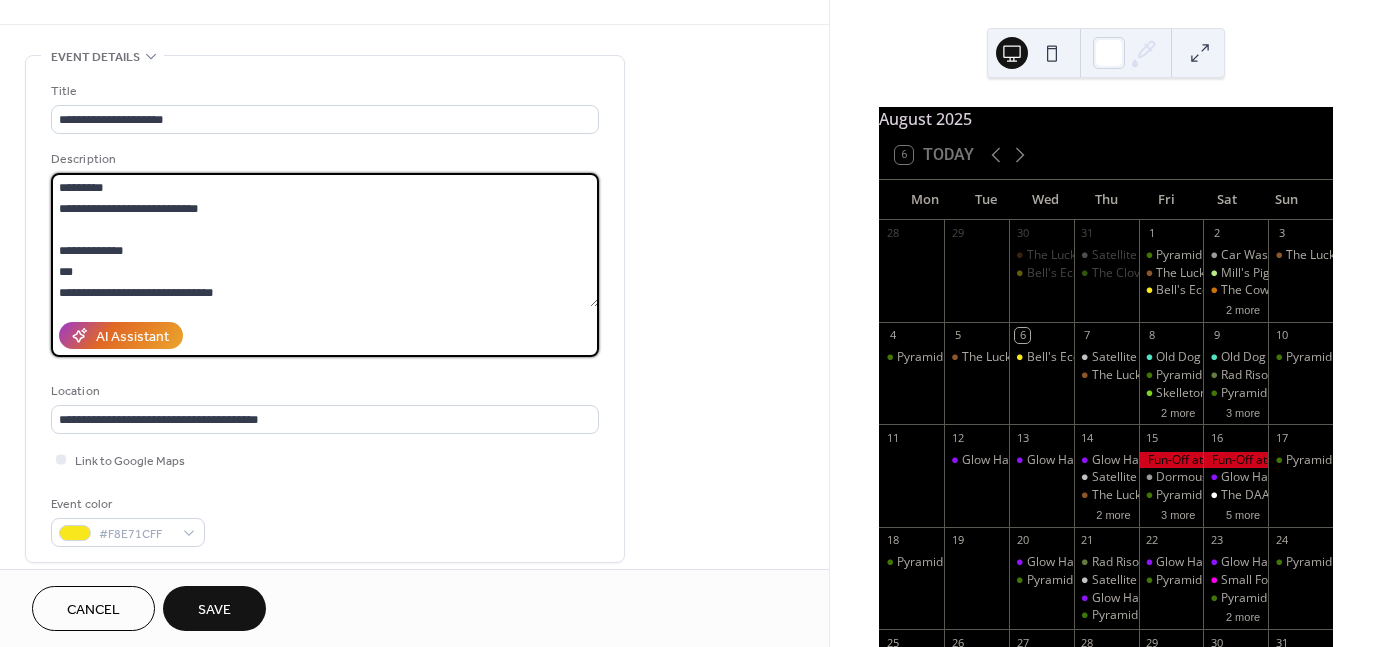 click on "**********" at bounding box center (325, 240) 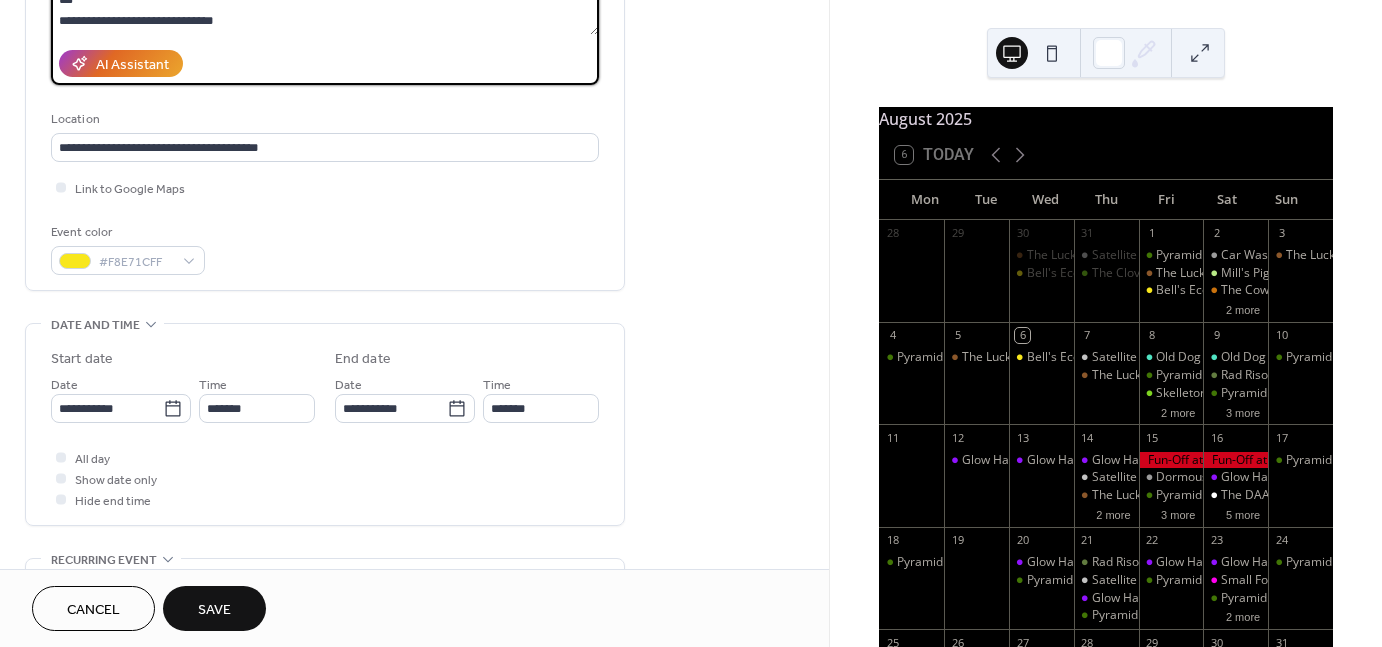 scroll, scrollTop: 324, scrollLeft: 0, axis: vertical 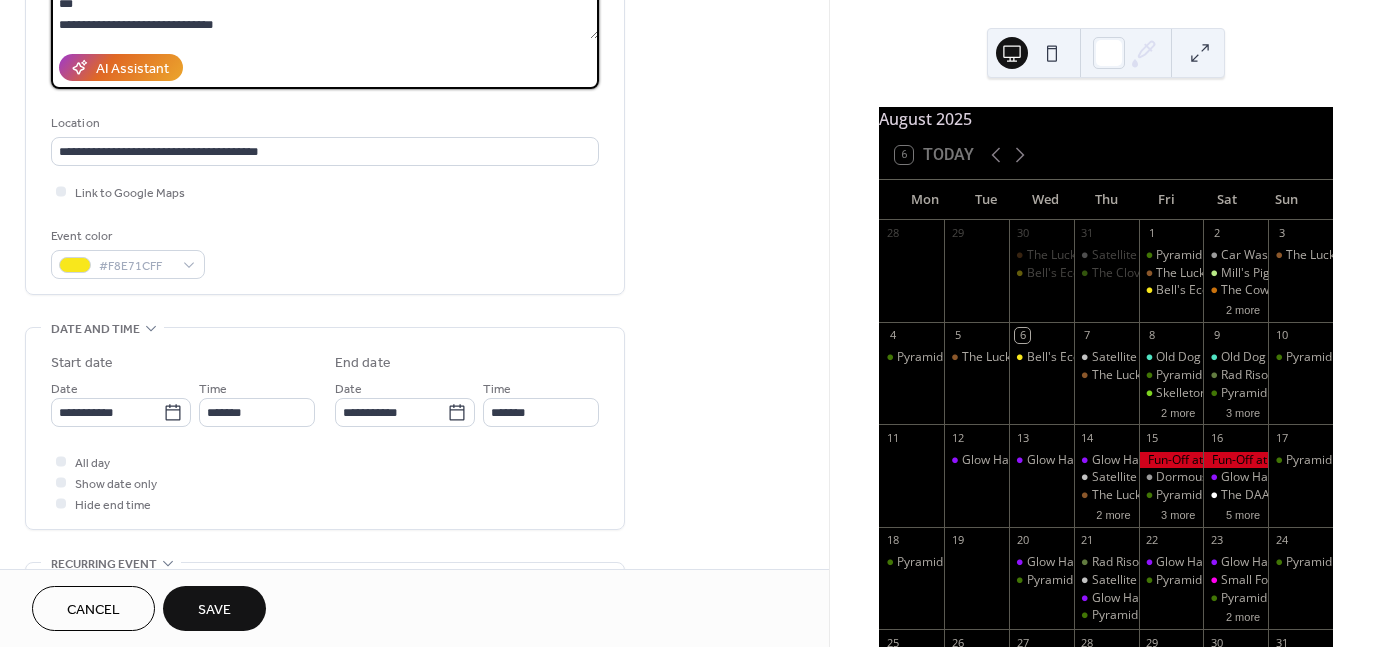 type on "**********" 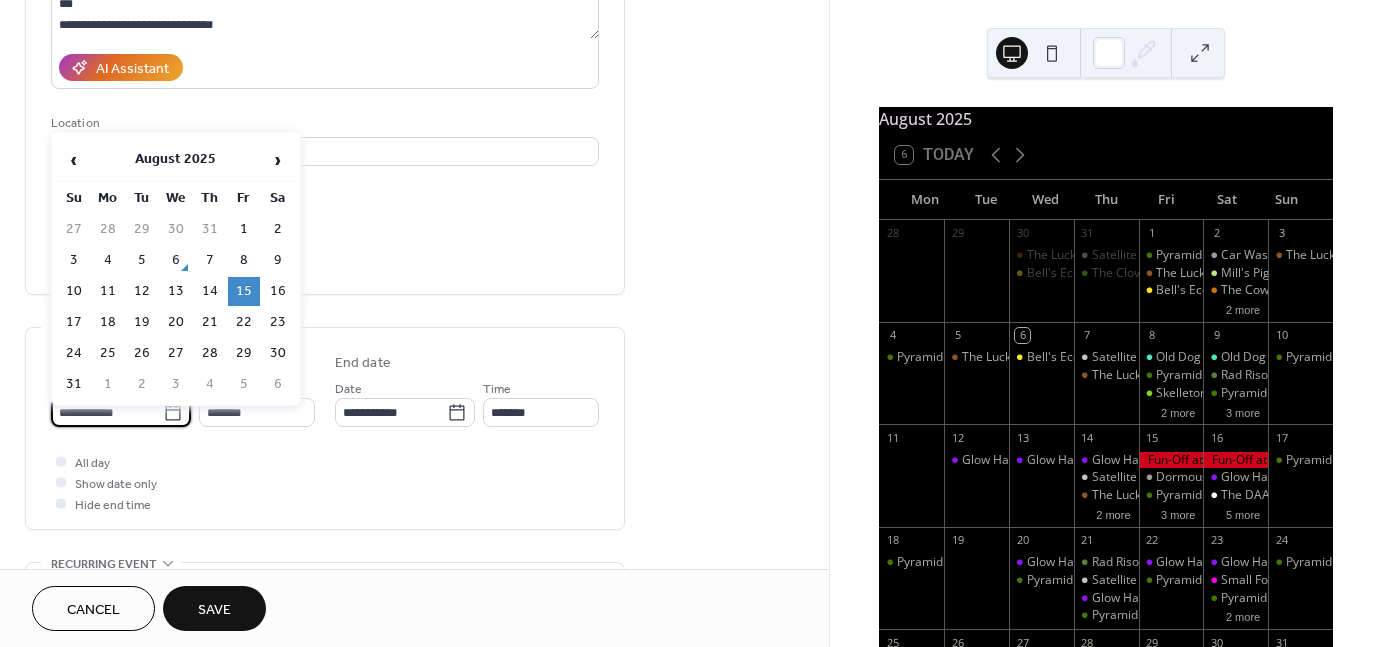click on "**********" at bounding box center (107, 412) 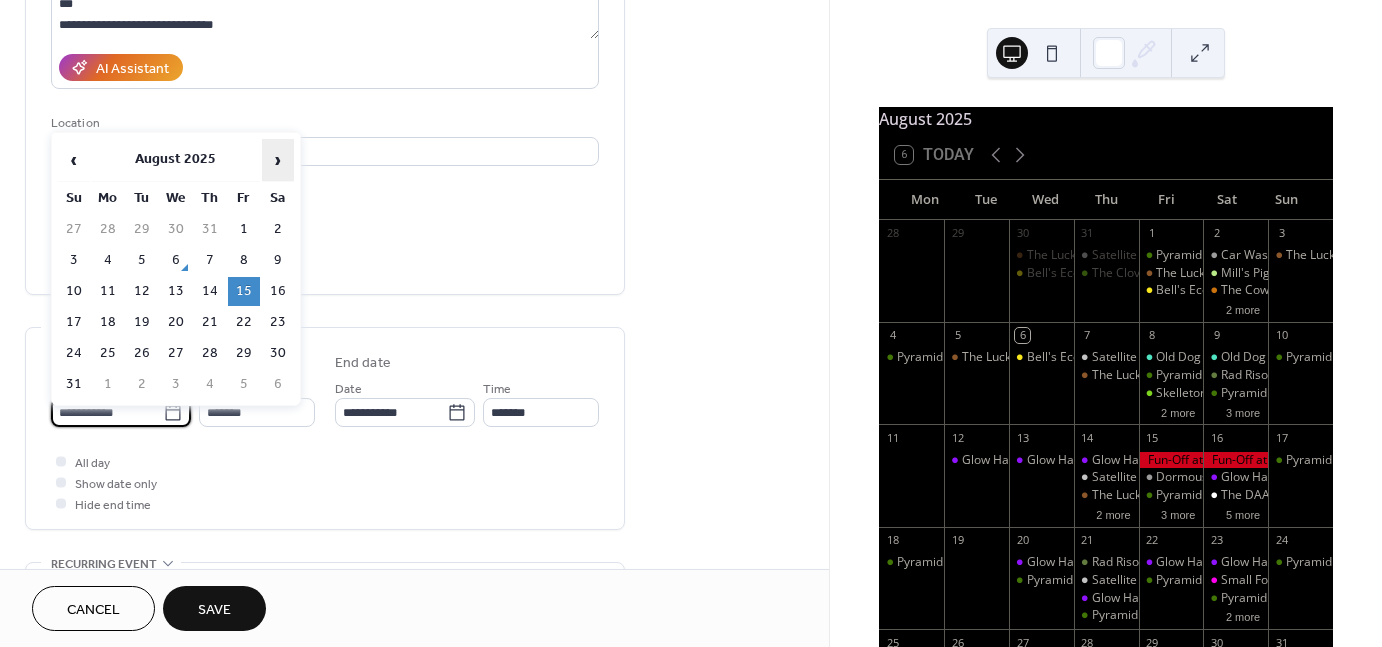 click on "›" at bounding box center (278, 160) 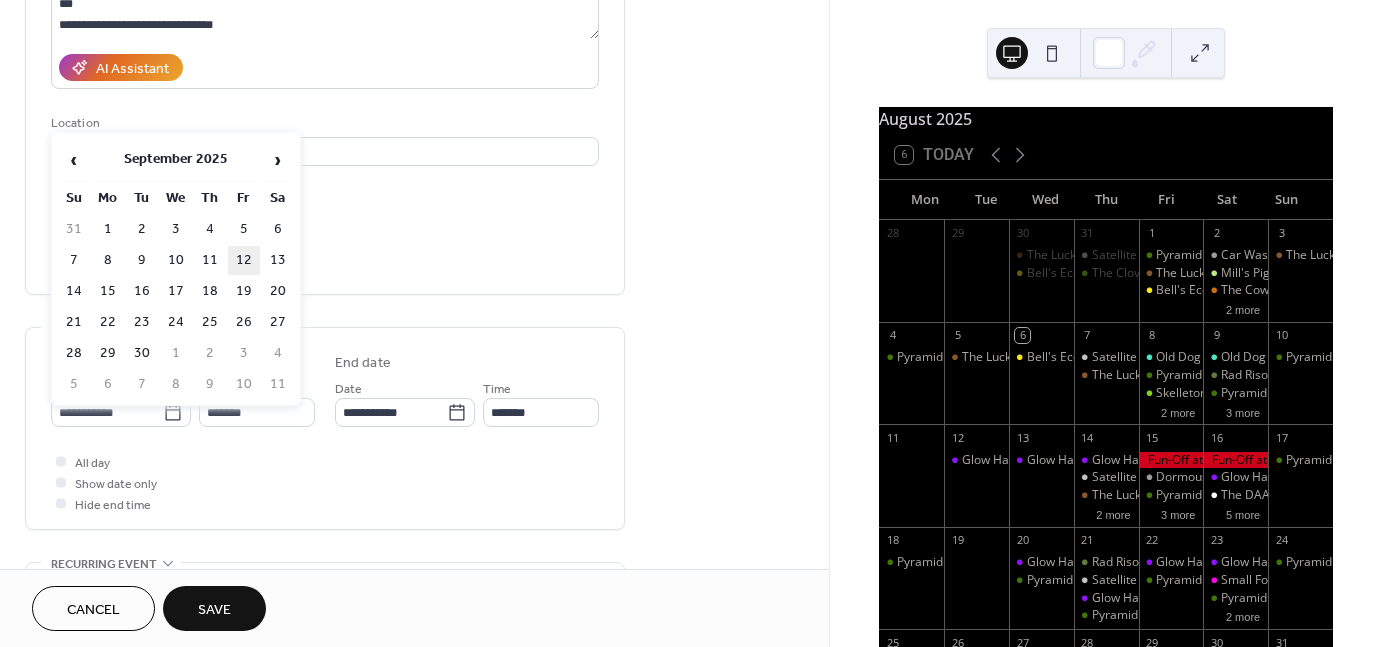 click on "12" at bounding box center (244, 260) 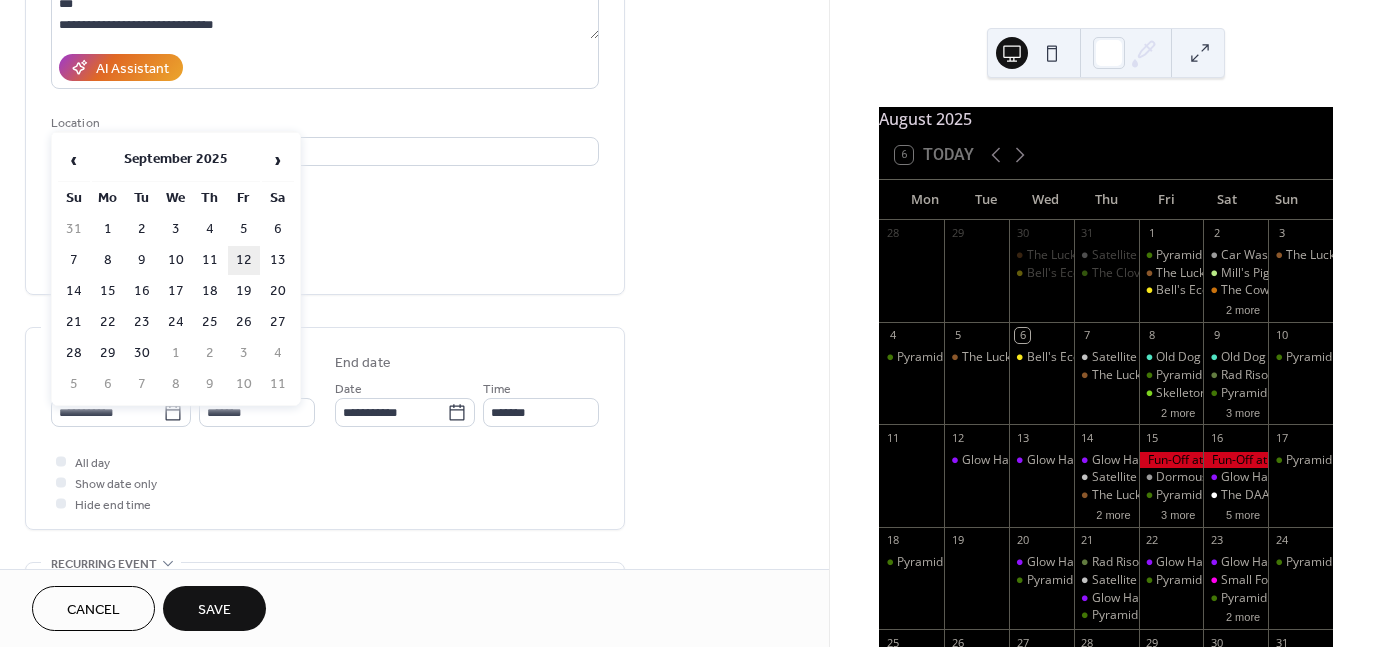 type on "**********" 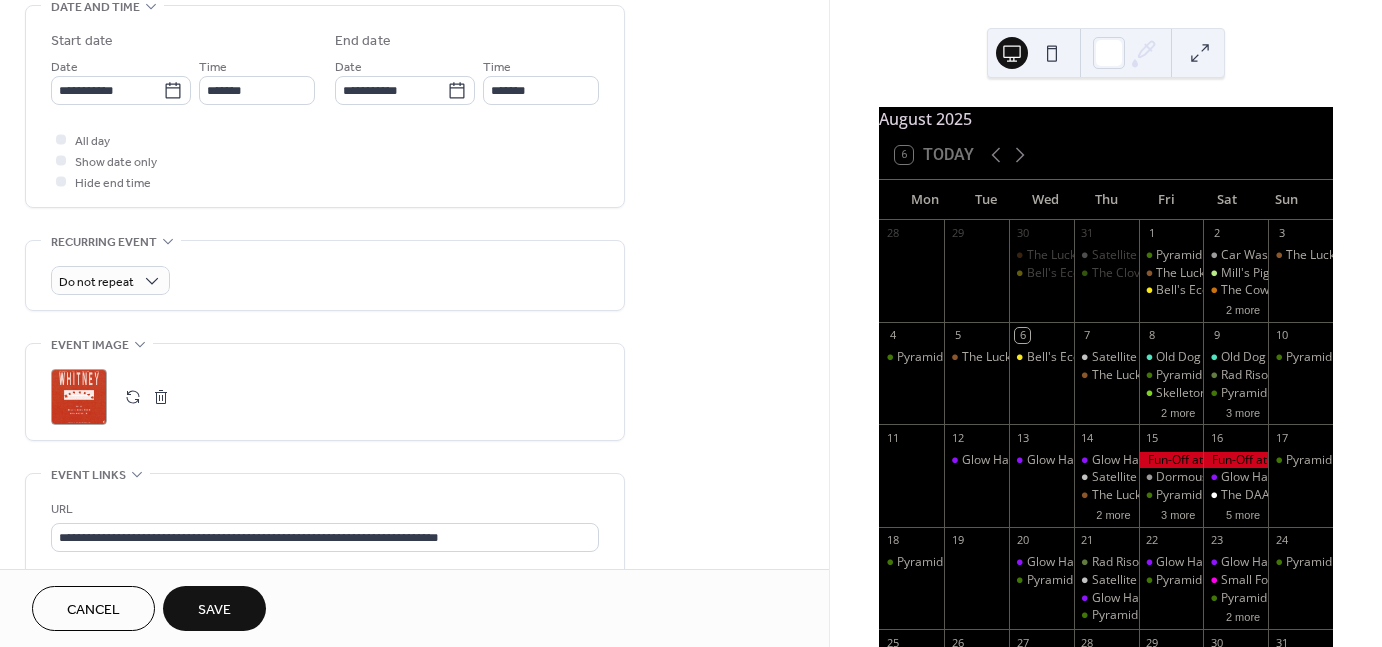 scroll, scrollTop: 647, scrollLeft: 0, axis: vertical 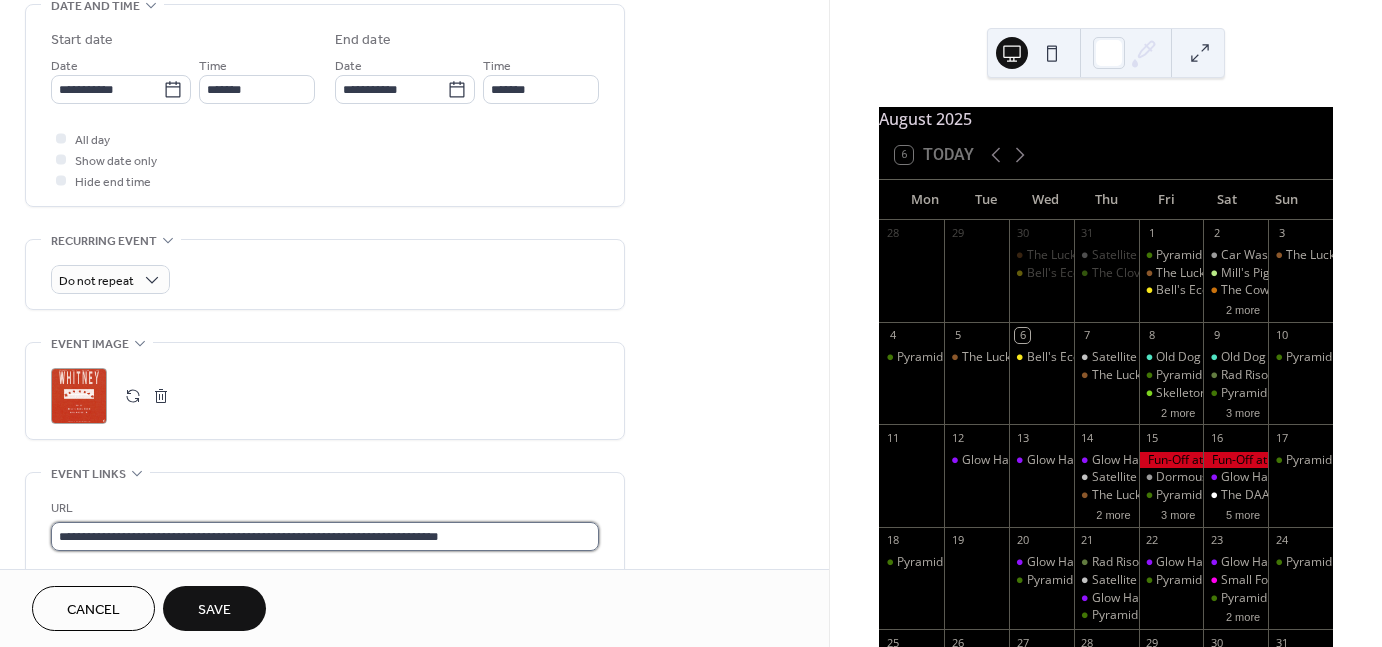 click on "**********" at bounding box center (325, 536) 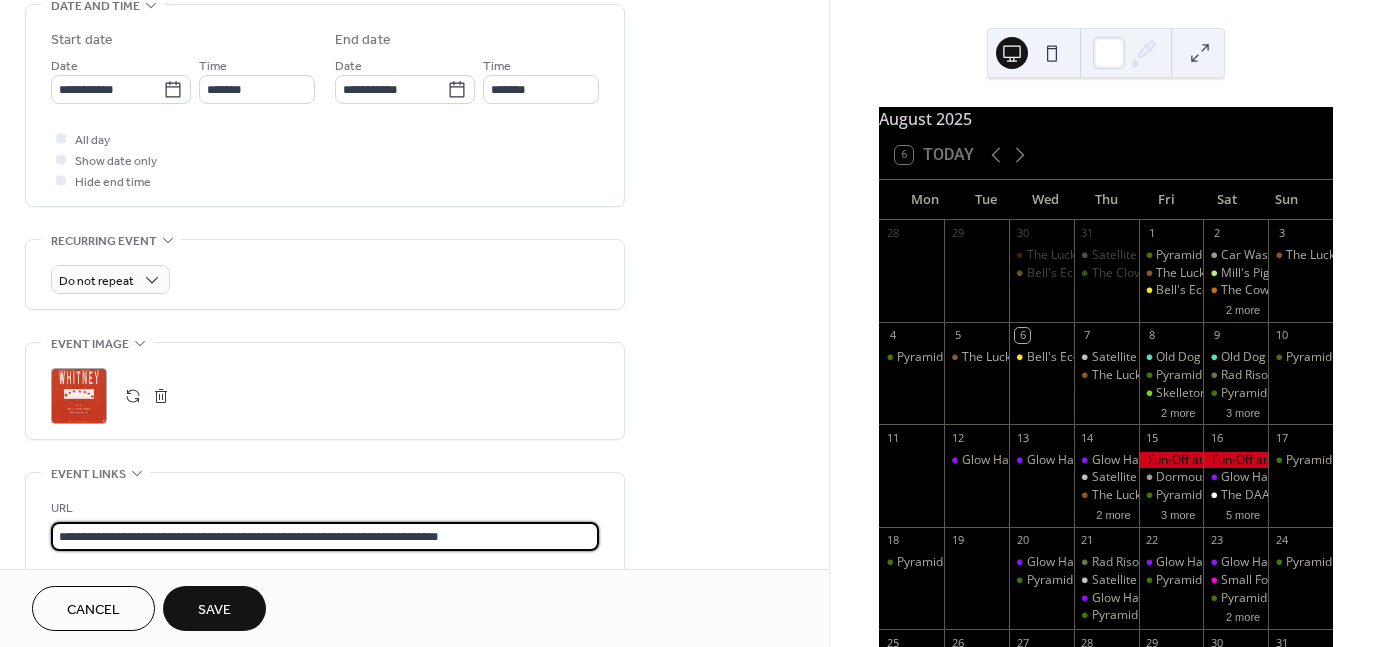 paste on "**********" 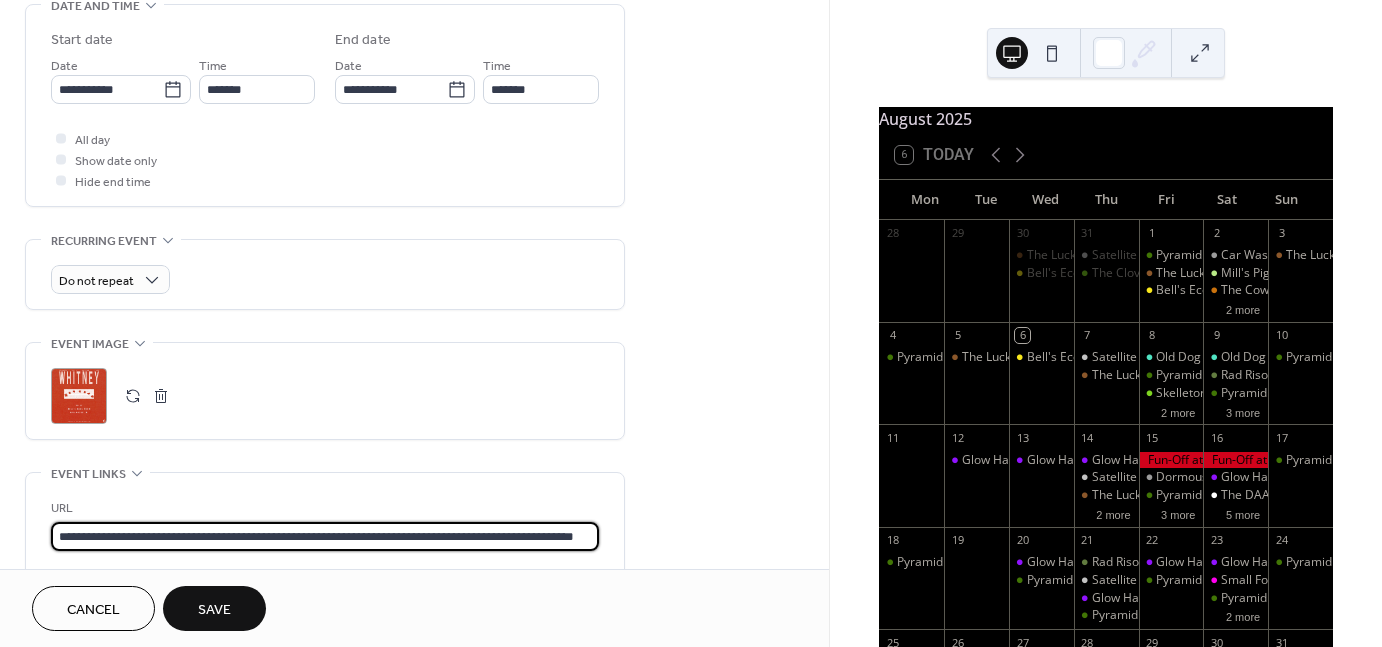 scroll, scrollTop: 0, scrollLeft: 42, axis: horizontal 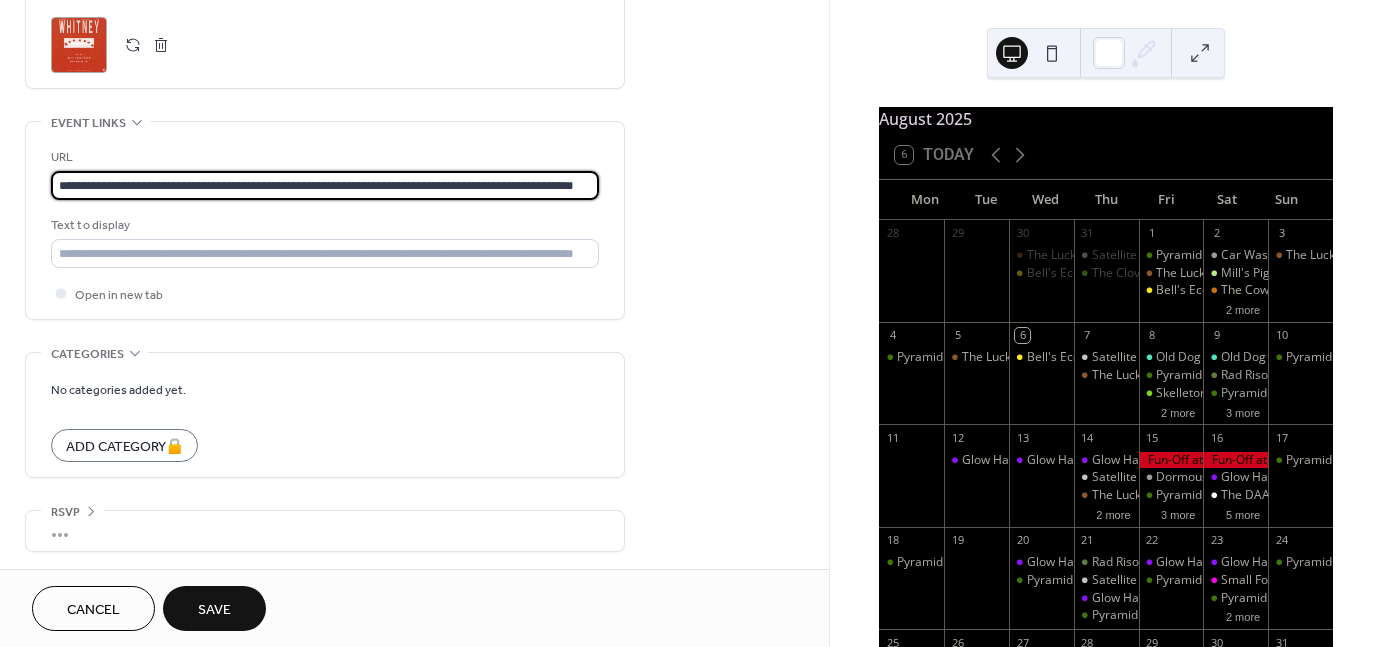 type on "**********" 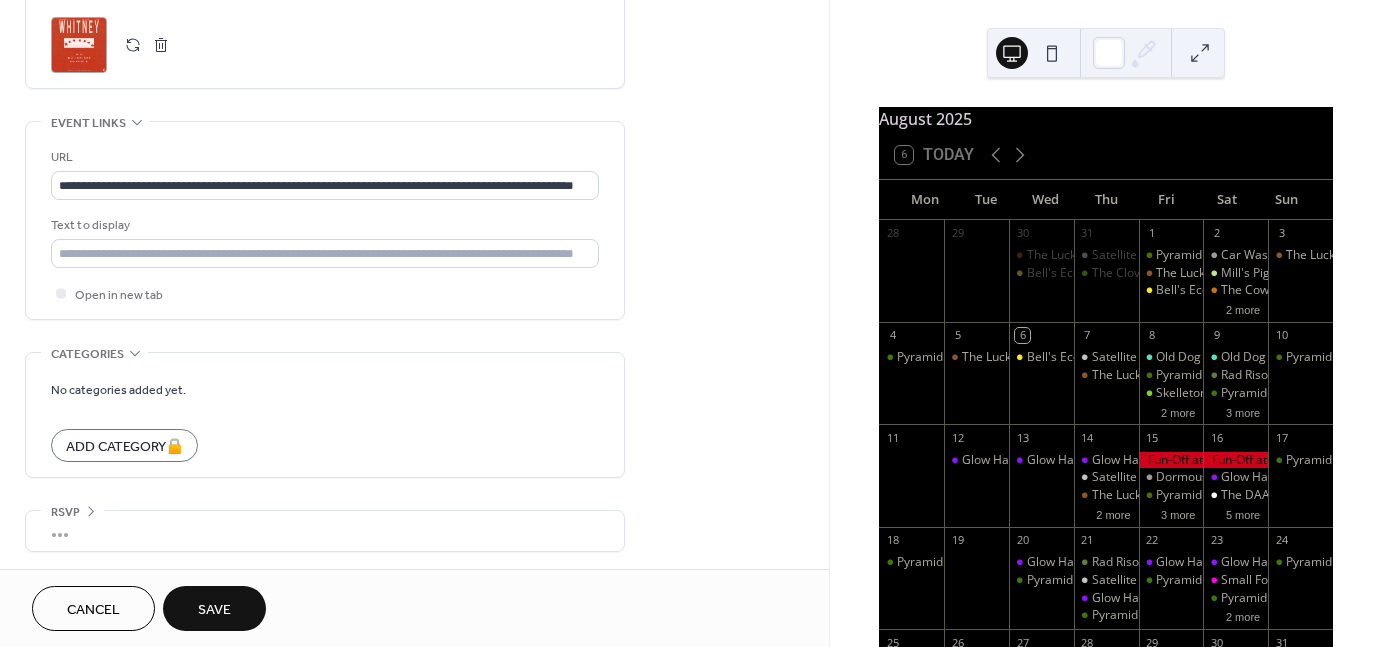 scroll, scrollTop: 0, scrollLeft: 0, axis: both 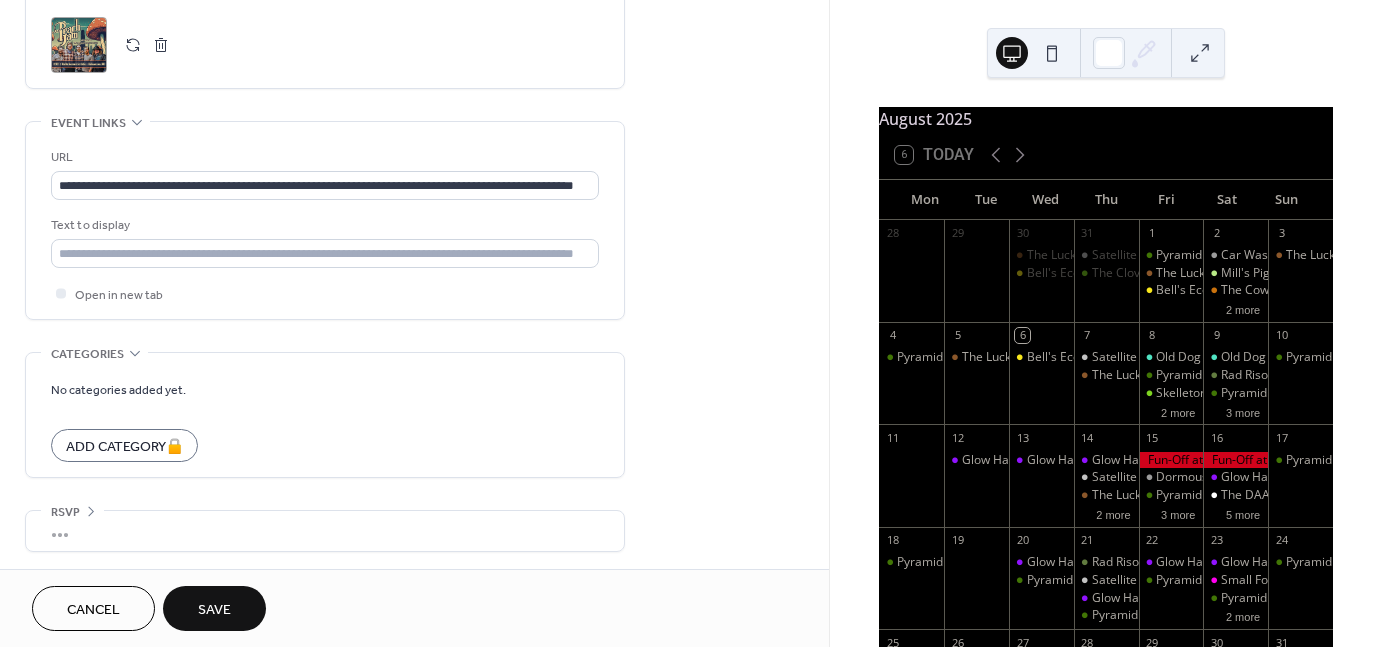 click on "Save" at bounding box center (214, 608) 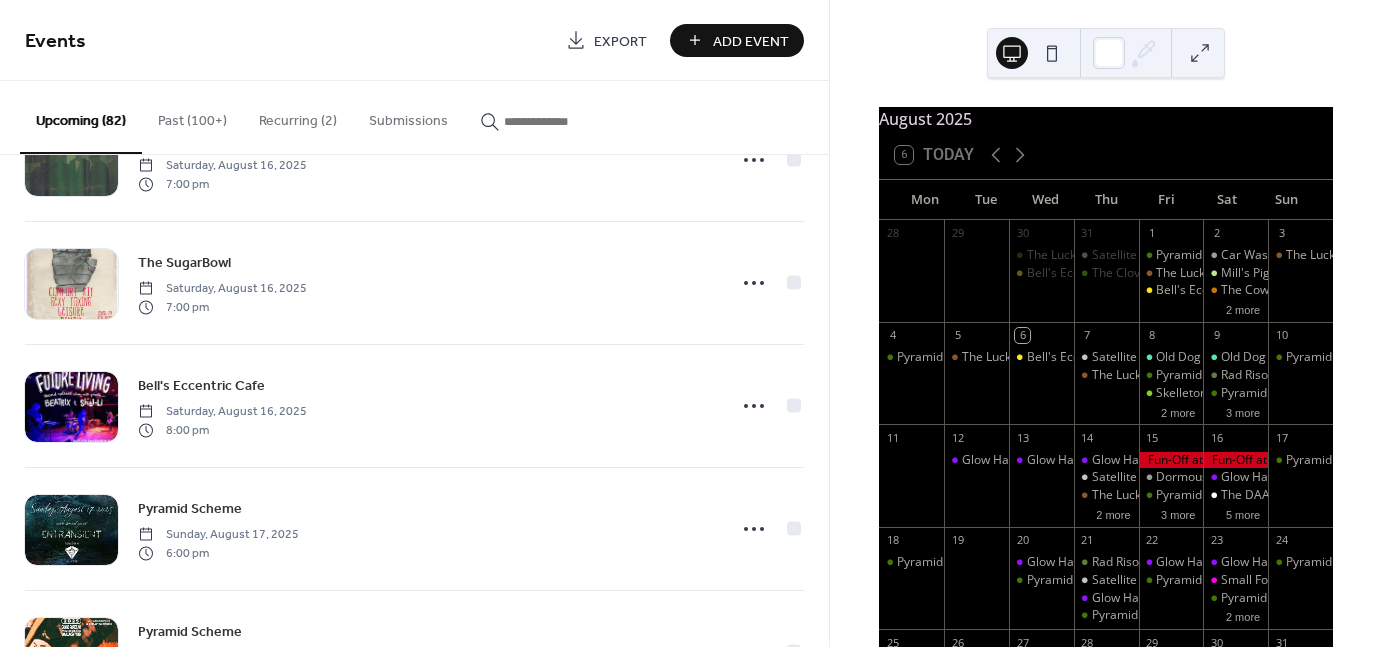 scroll, scrollTop: 3747, scrollLeft: 0, axis: vertical 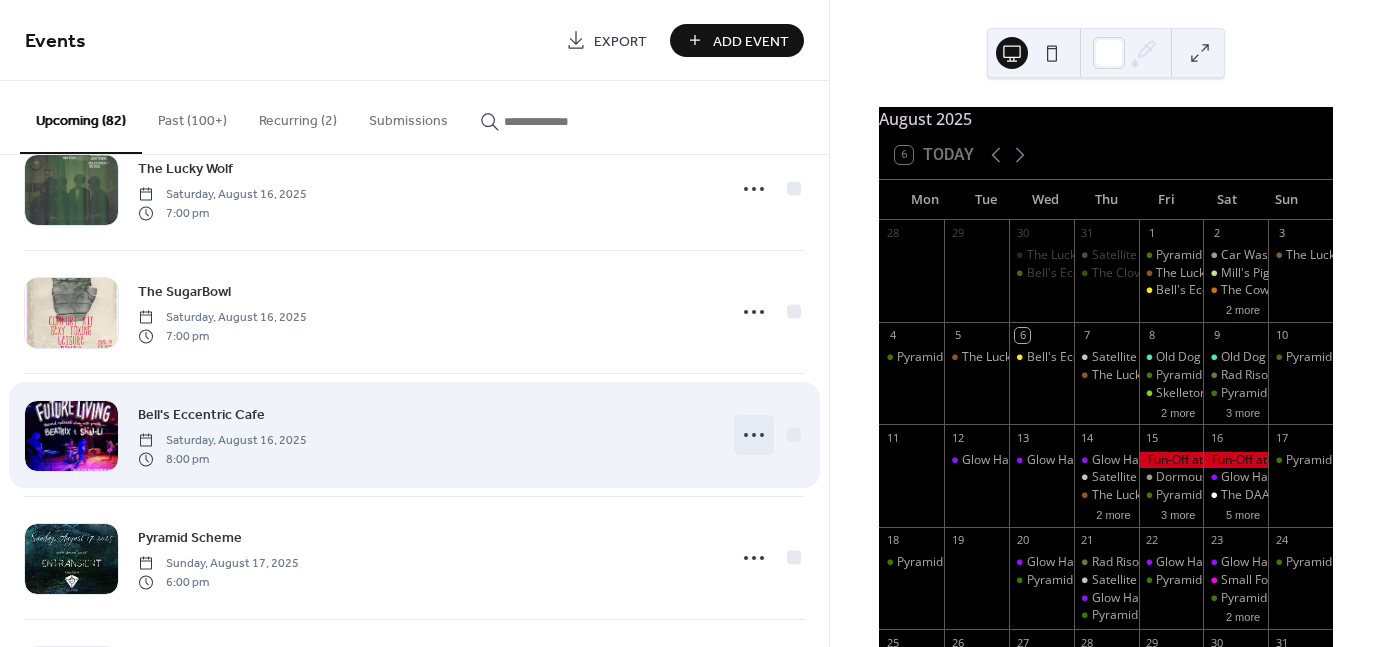 click 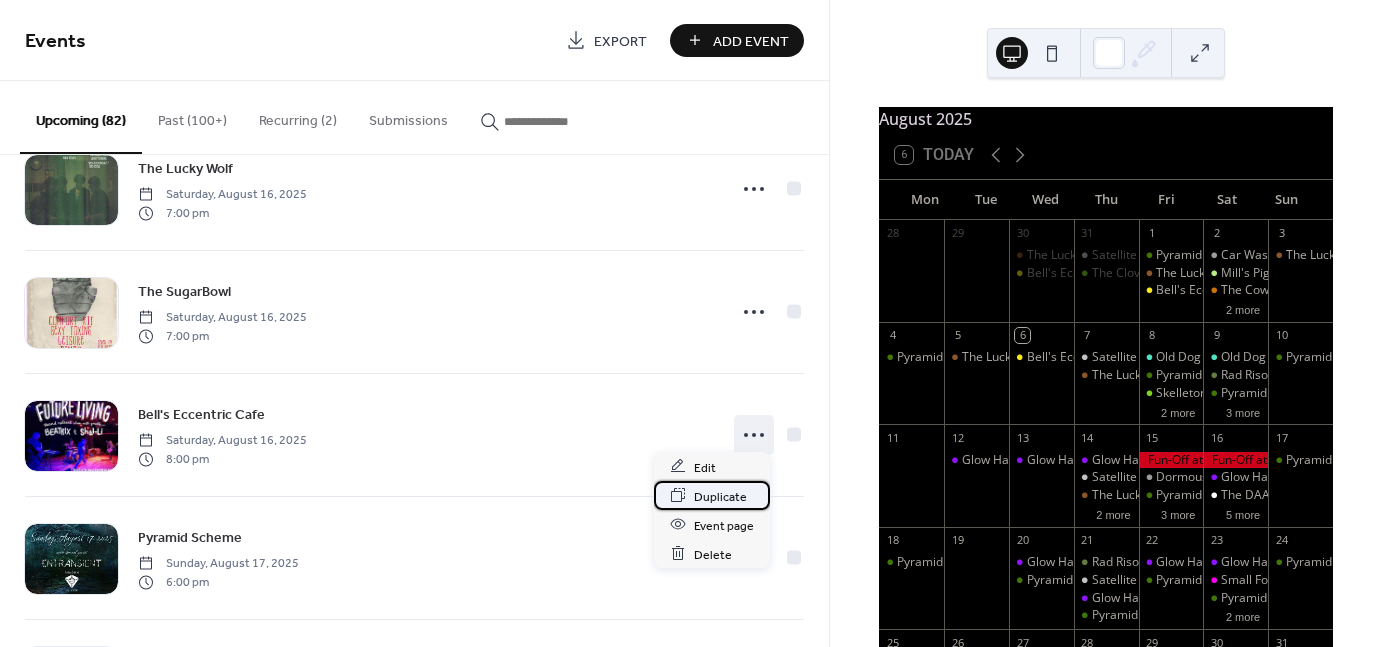 click on "Duplicate" at bounding box center (720, 496) 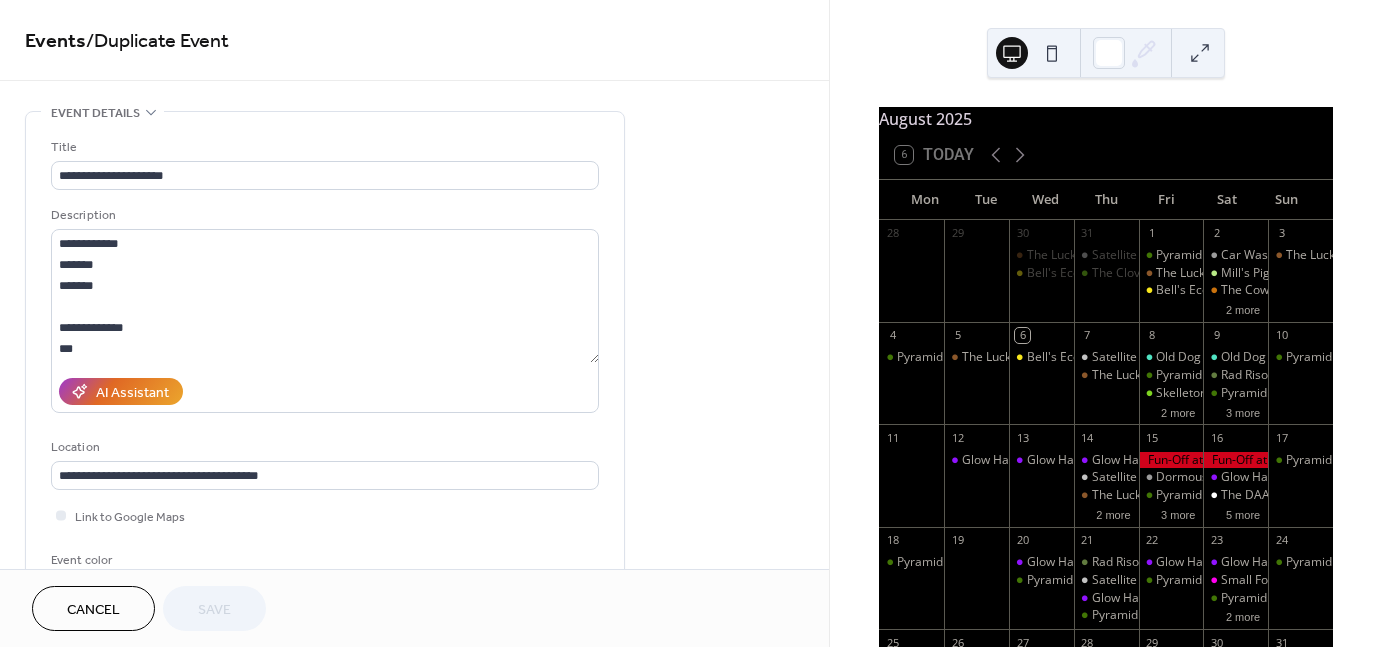 click on "Cancel" at bounding box center (93, 608) 